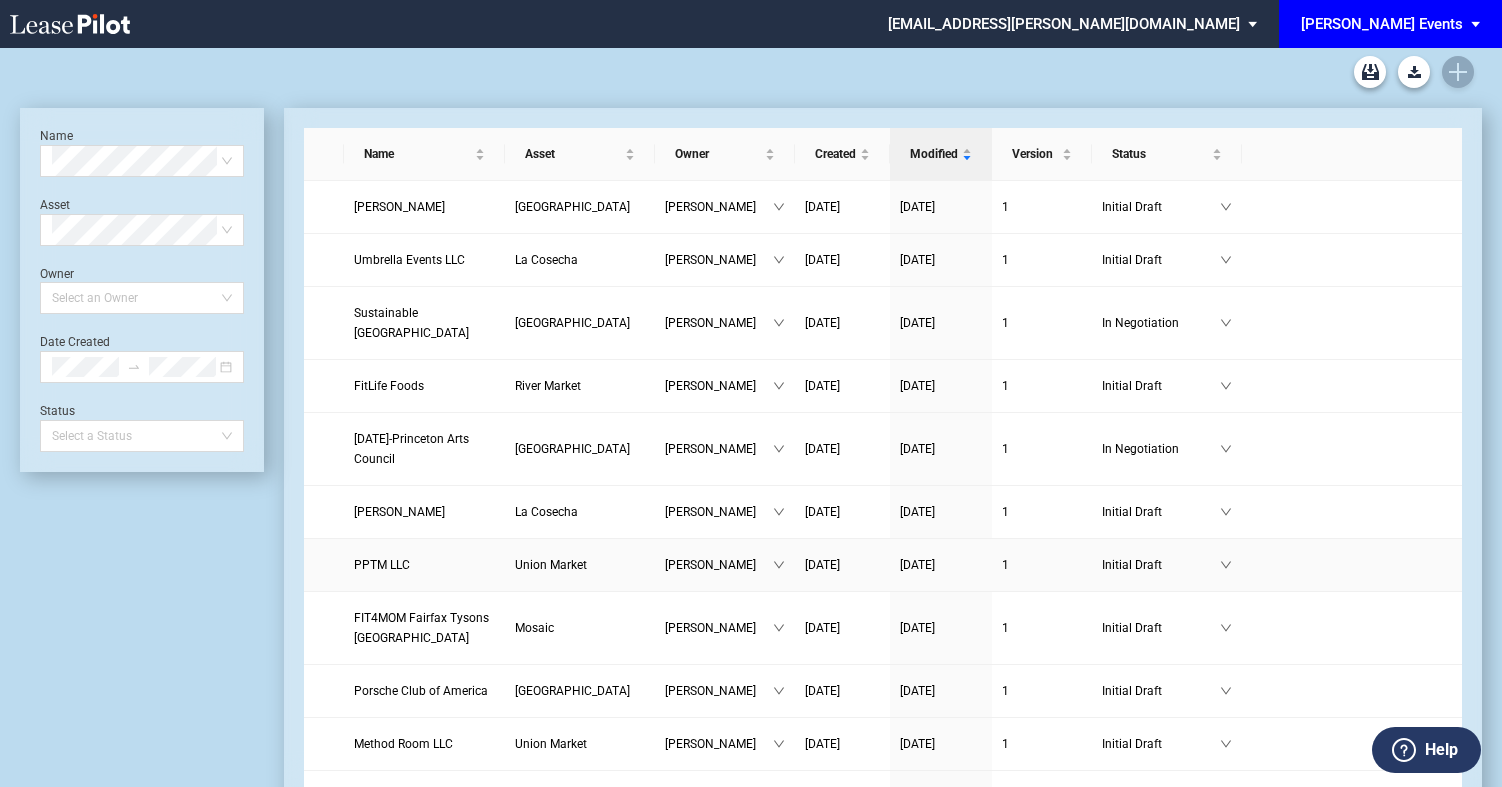 scroll, scrollTop: 0, scrollLeft: 0, axis: both 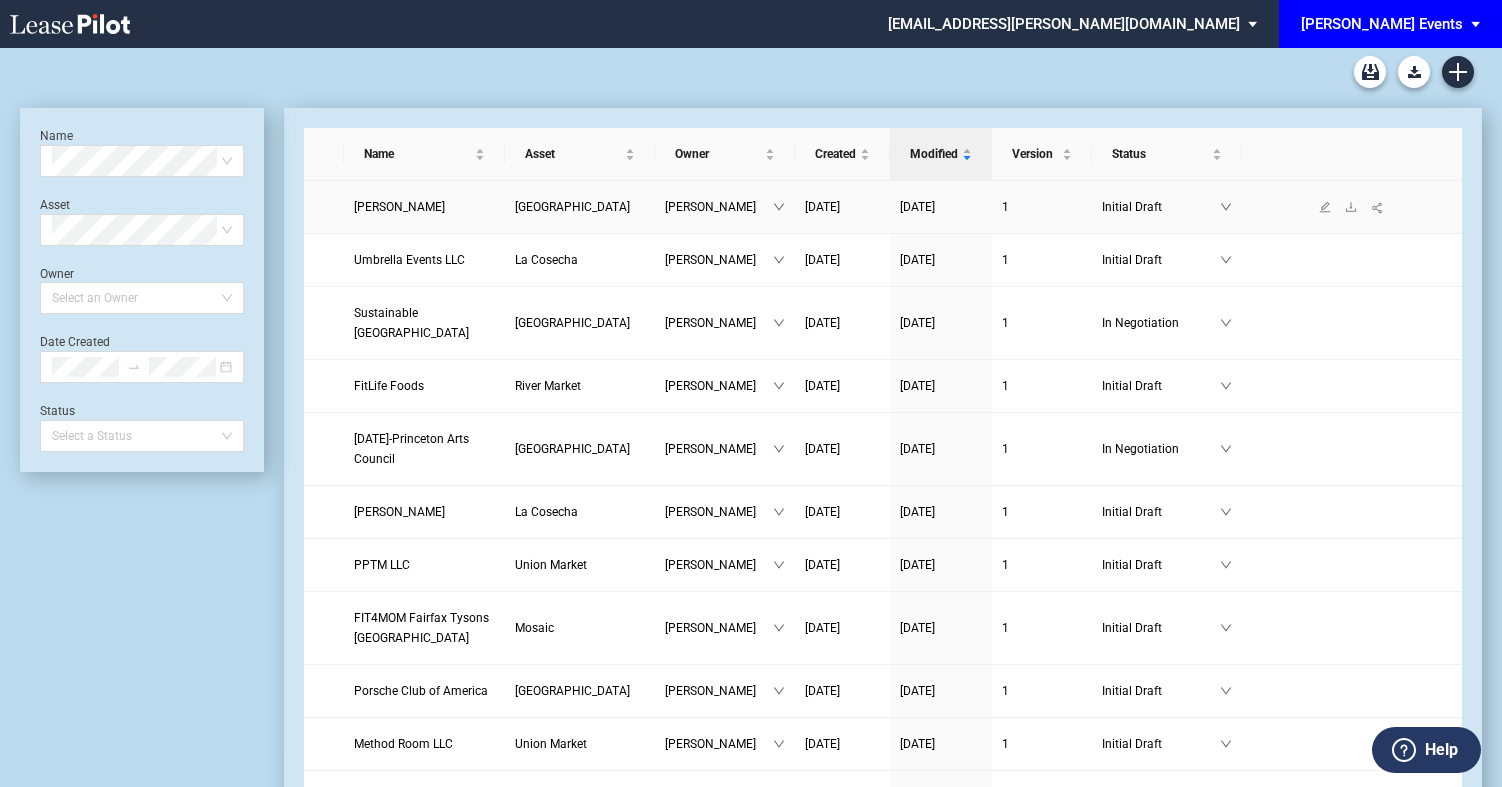 click on "Linda Neary" at bounding box center [424, 207] 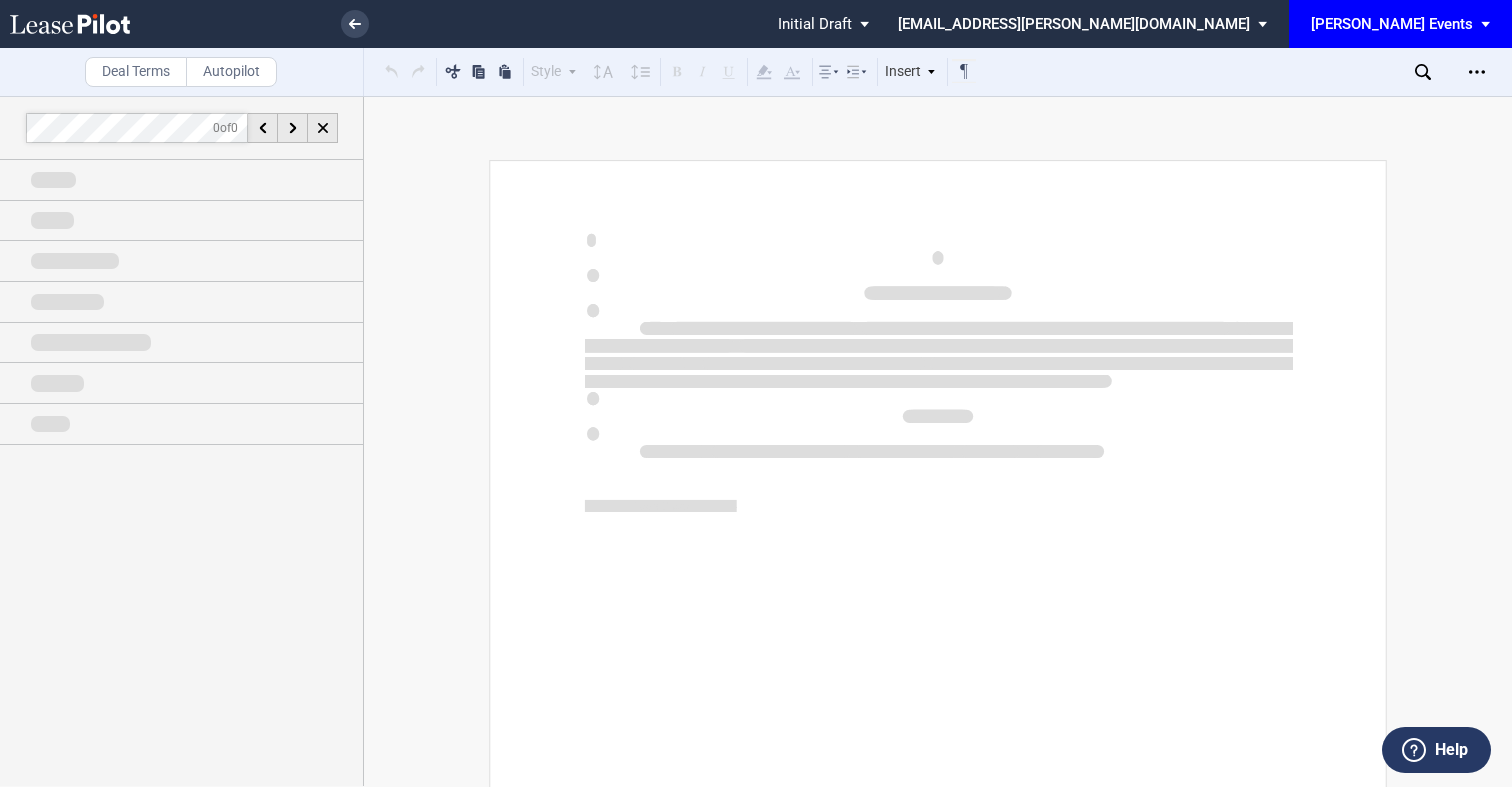 scroll, scrollTop: 0, scrollLeft: 0, axis: both 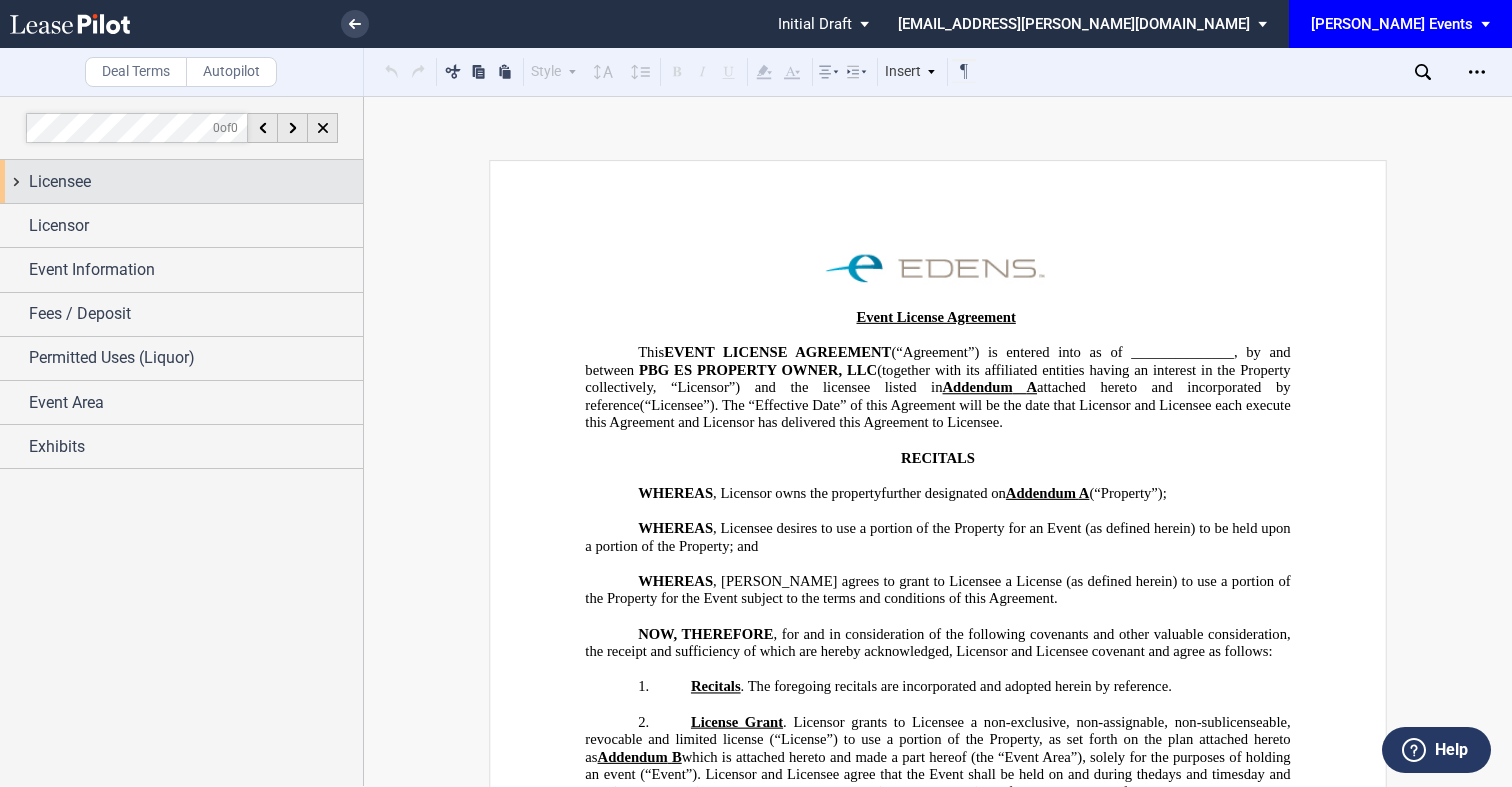 click on "Licensee" at bounding box center (196, 182) 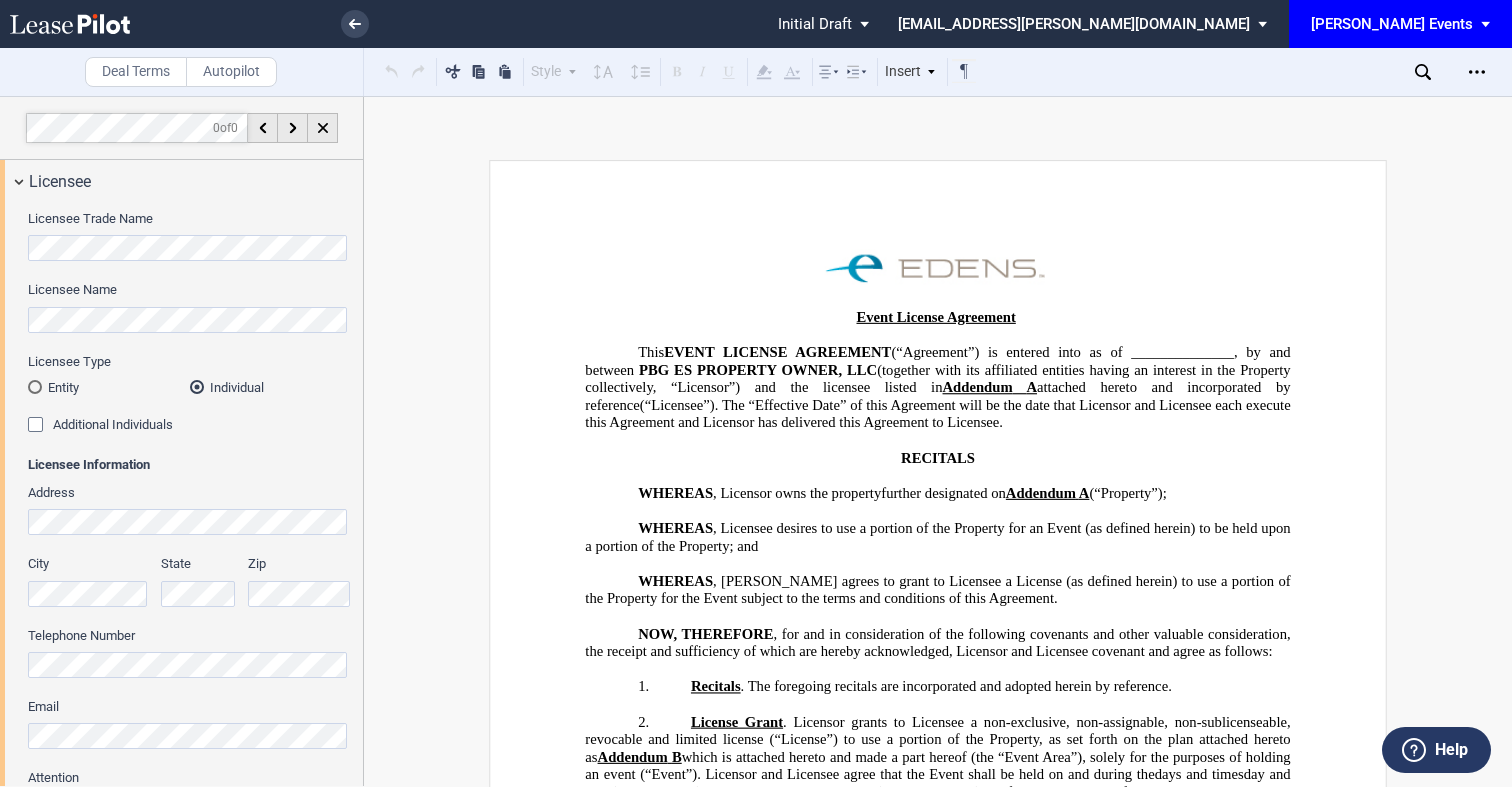 click on "Entity" at bounding box center [109, 387] 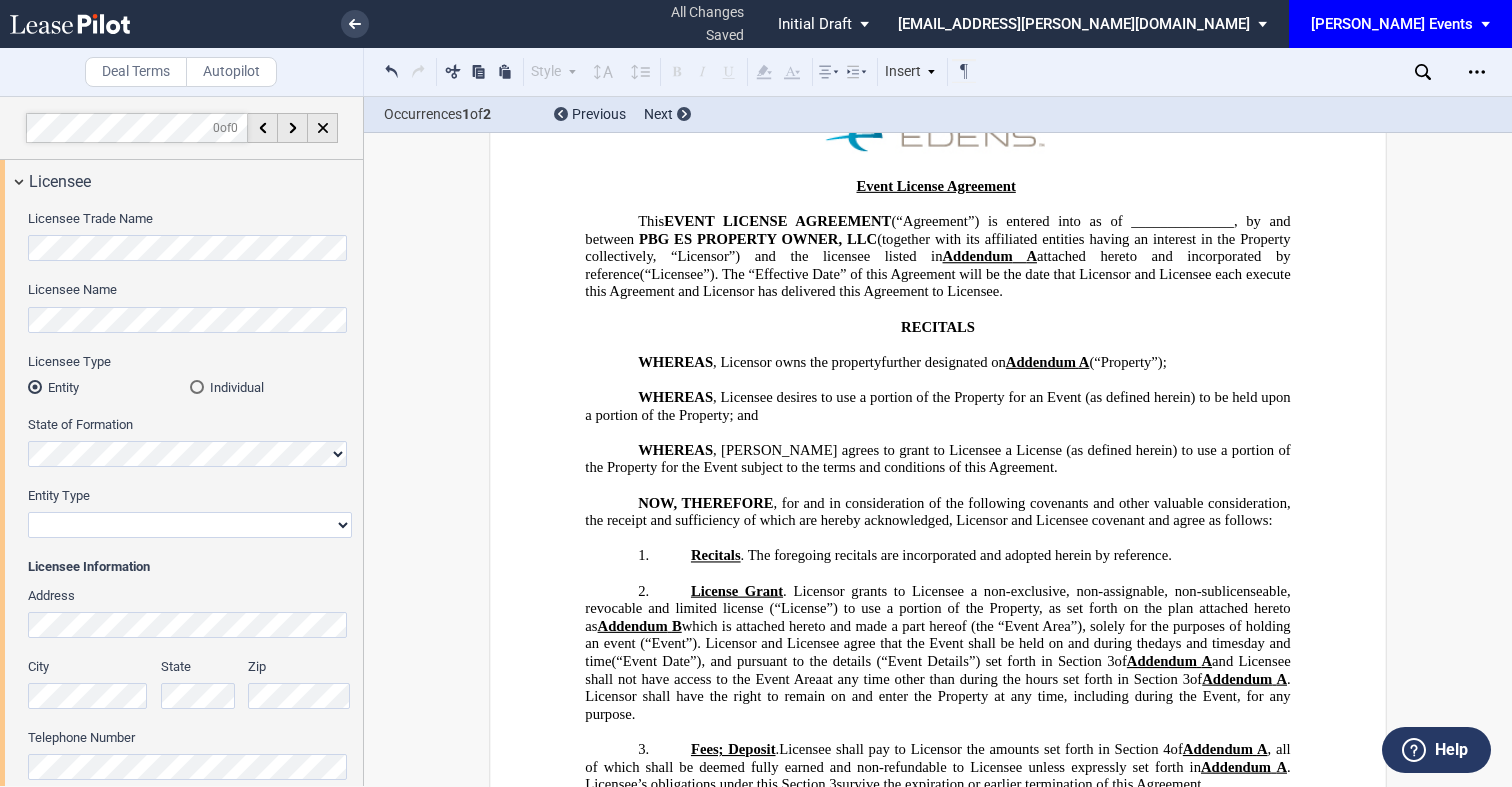 scroll, scrollTop: 0, scrollLeft: 0, axis: both 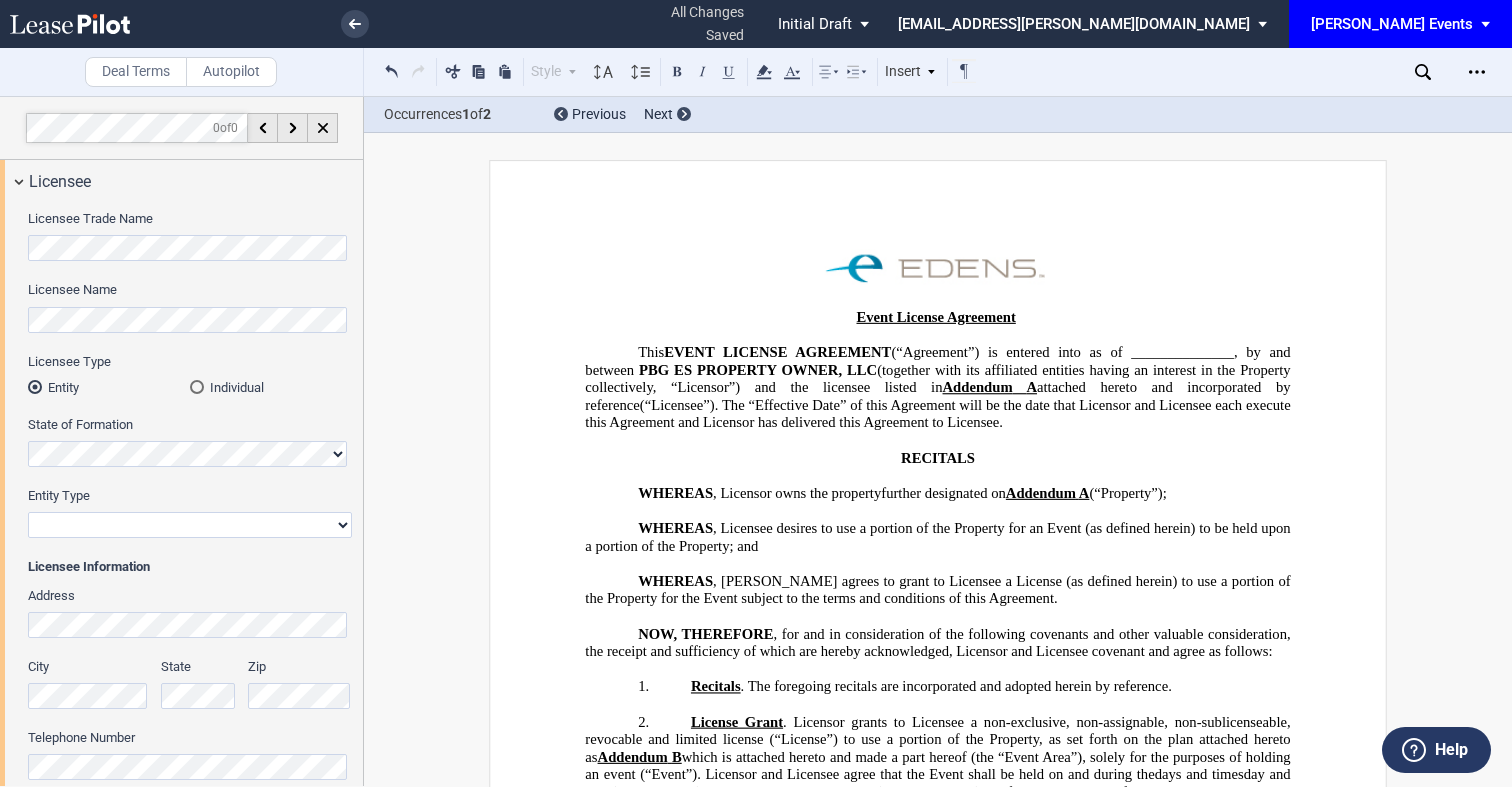 click on "Licensee Trade Name
Licensee Name
Licensee Type
Entity
Individual
State of Formation
Entity Type
Corporation
Limited Liability Company
General Partnership
Limited Partnership
Non-Profit Corporation
Other" at bounding box center (181, 578) 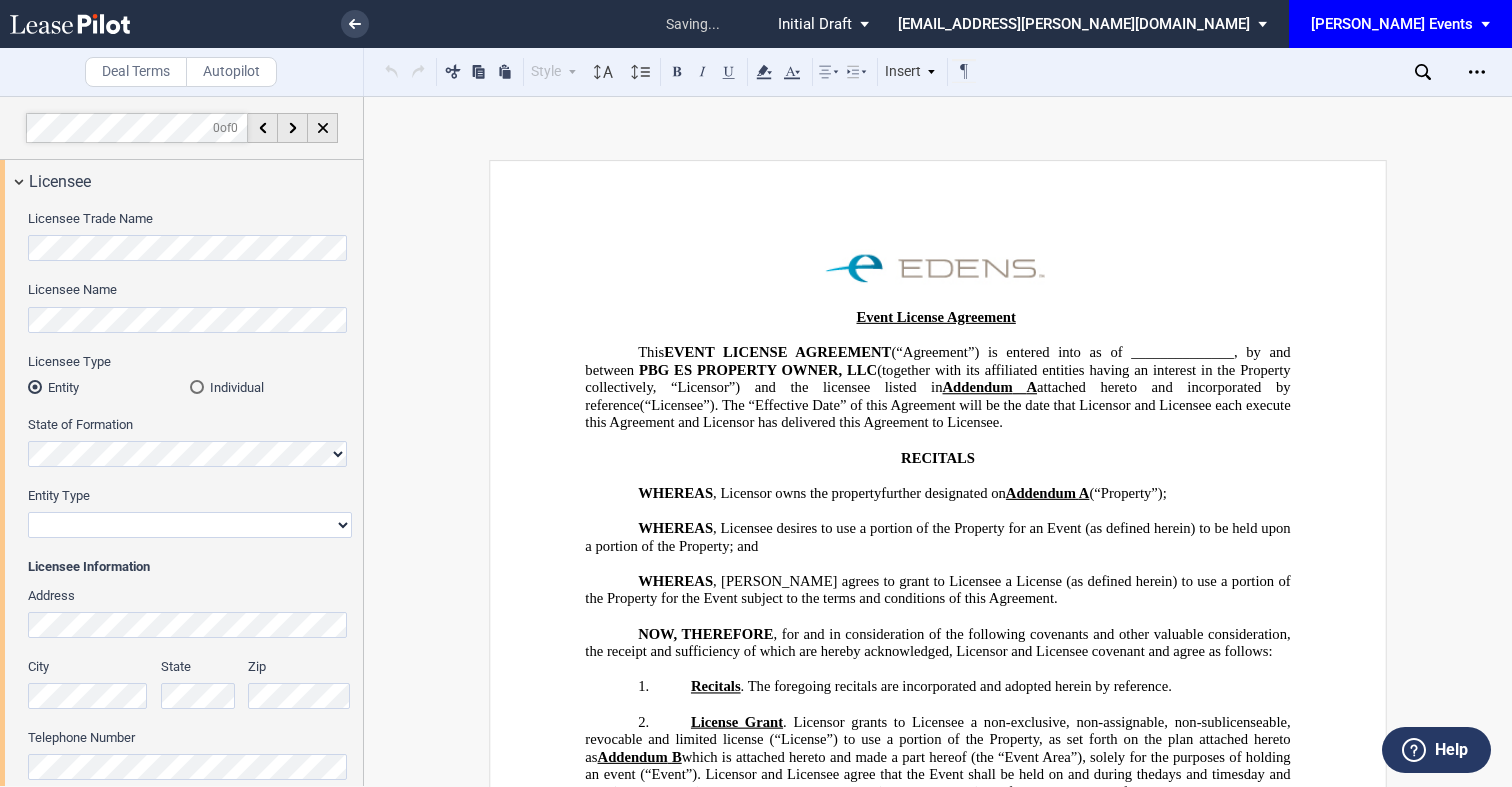 click on "Licensee Name" 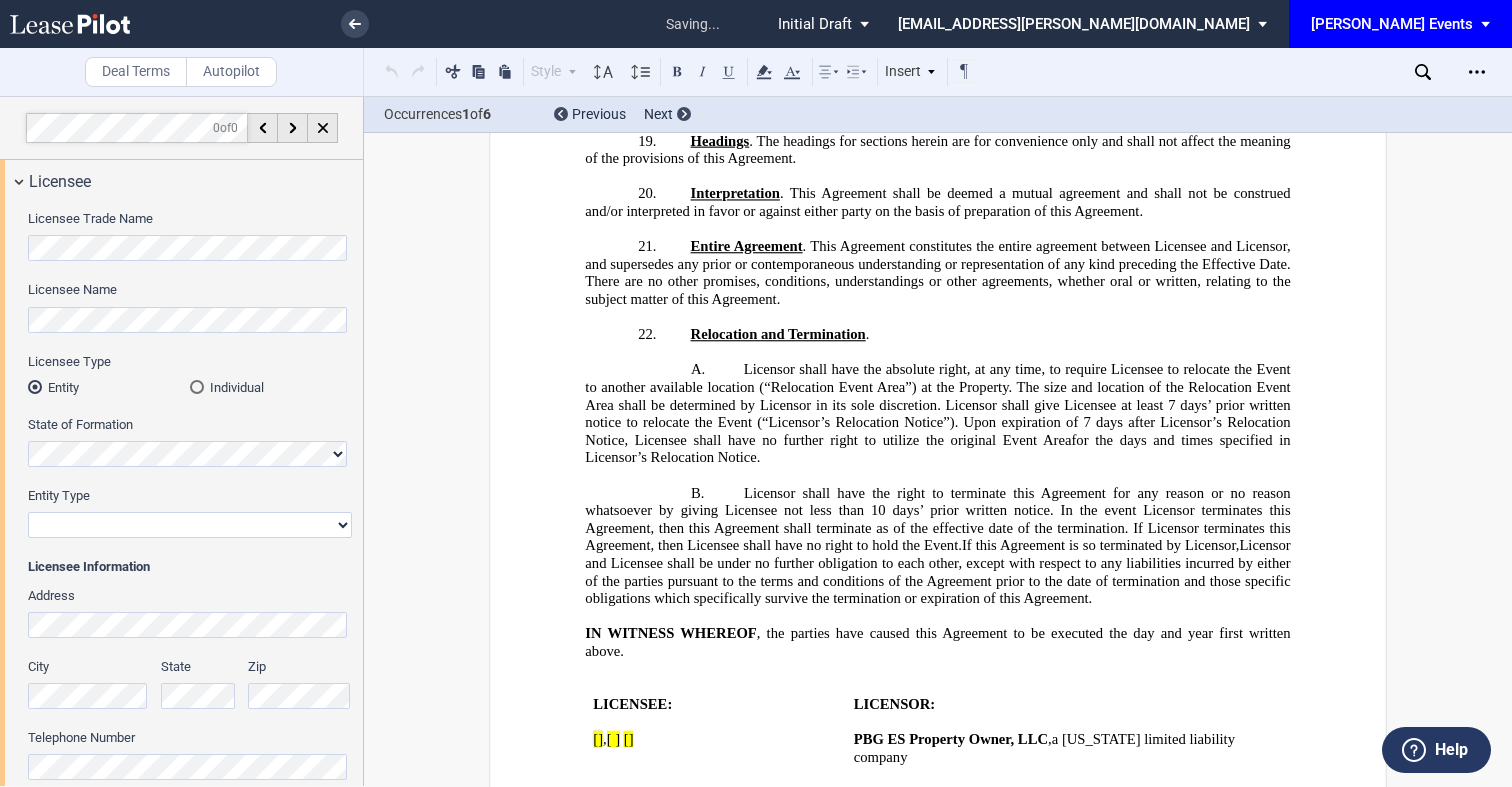 scroll, scrollTop: 3023, scrollLeft: 0, axis: vertical 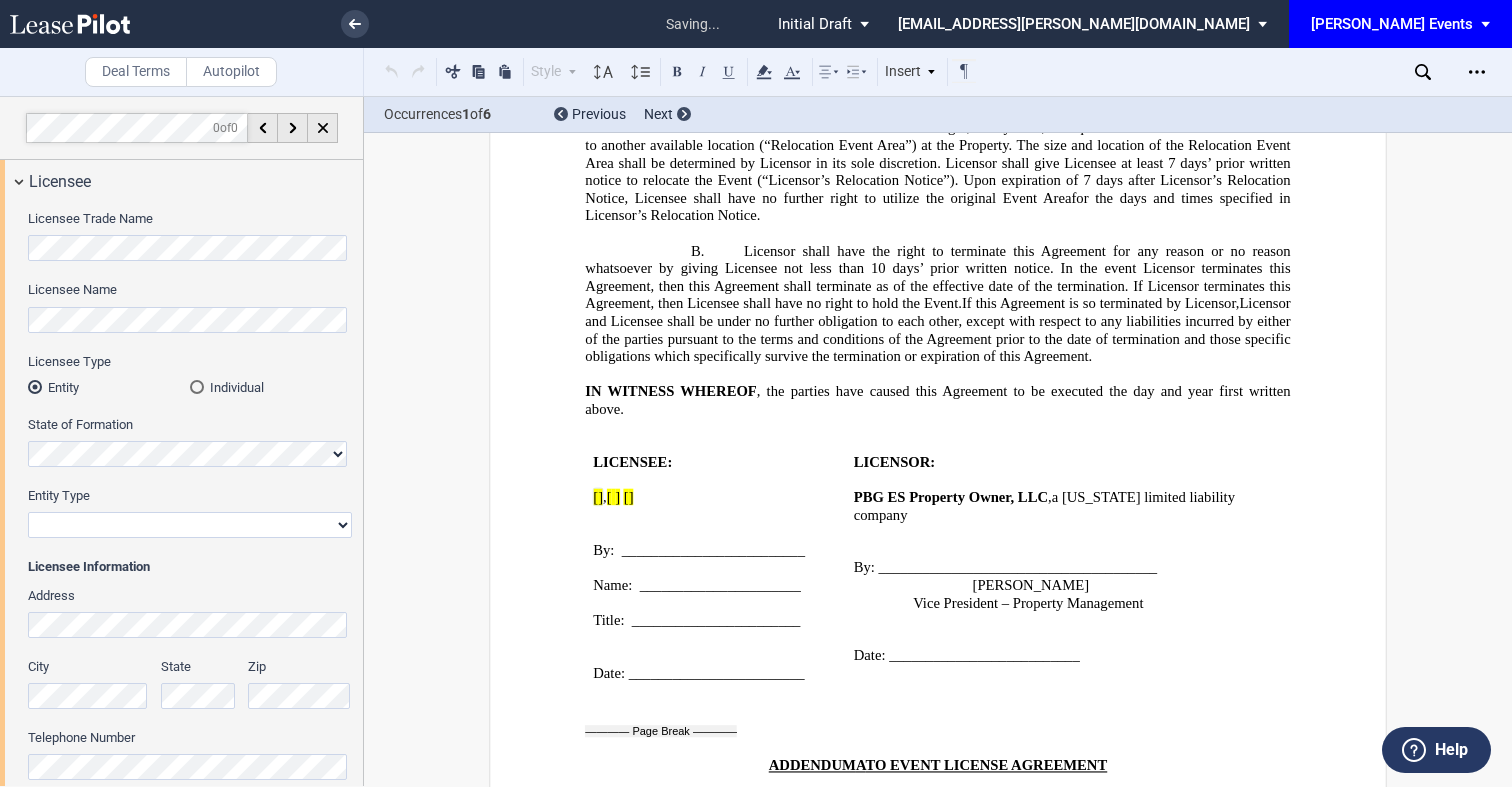 click on "Individual" at bounding box center [271, 387] 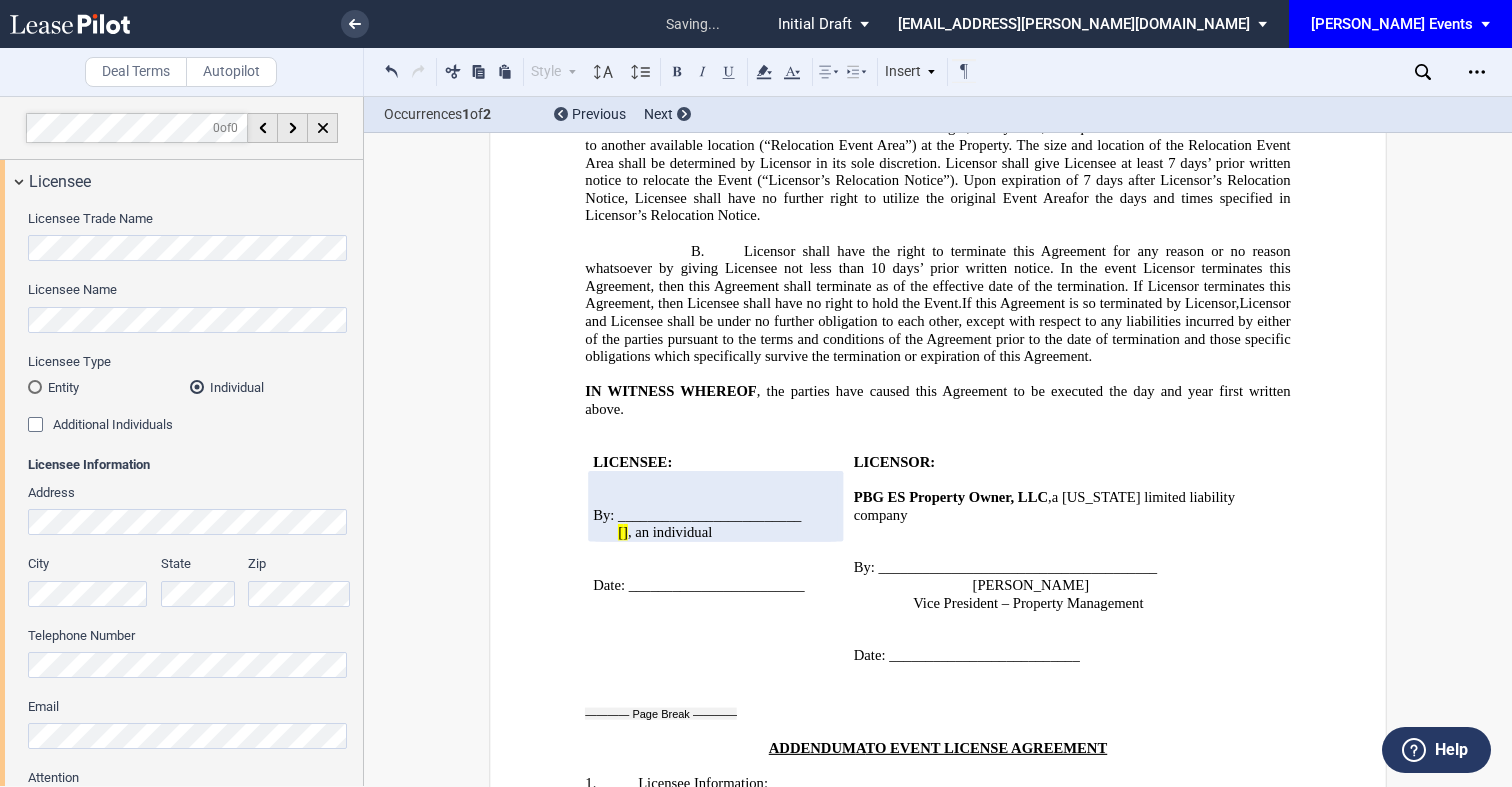 click on "Entity" at bounding box center (109, 387) 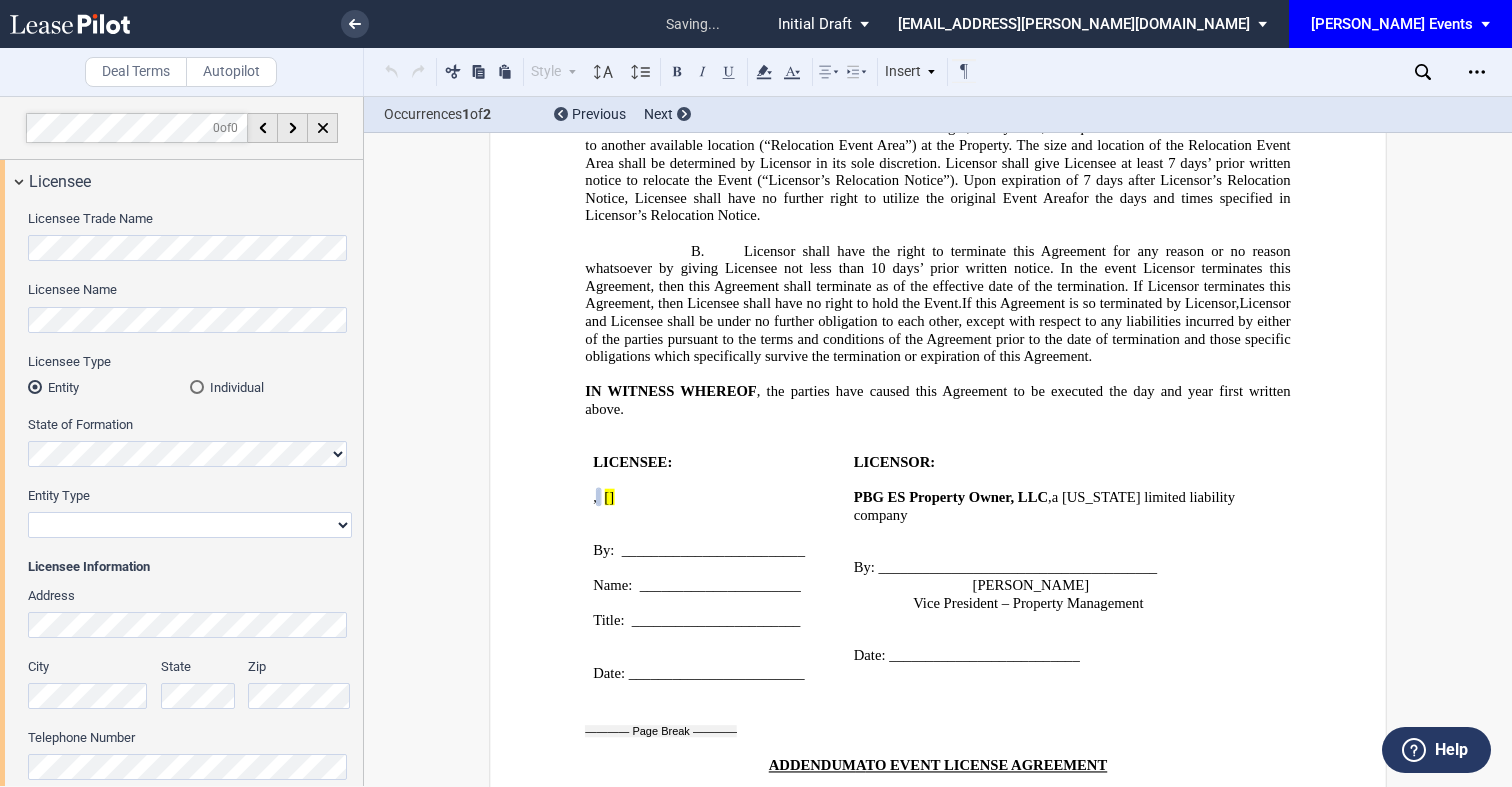 click on "Corporation
Limited Liability Company
General Partnership
Limited Partnership
Non-Profit Corporation
Other" at bounding box center (190, 525) 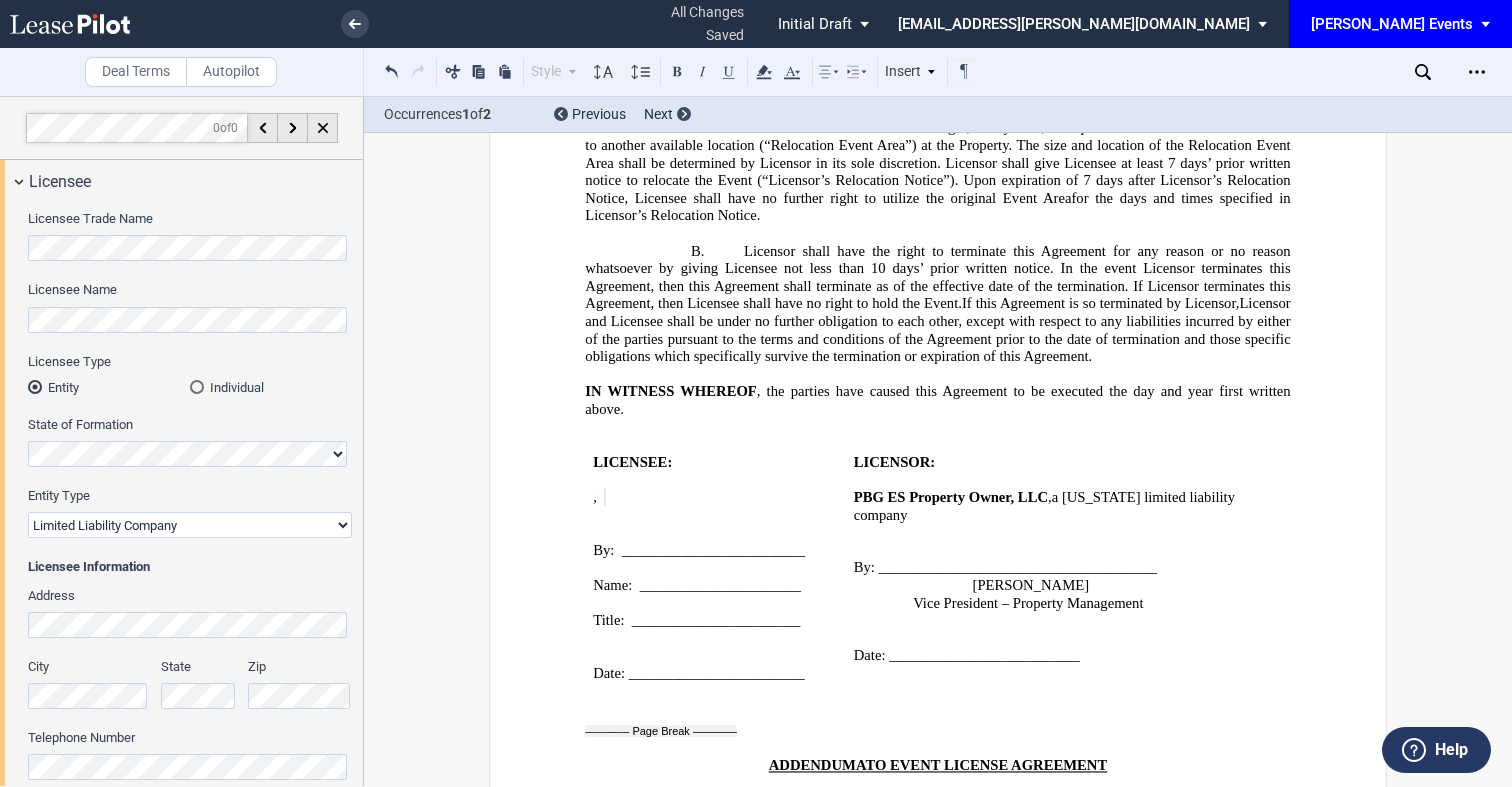 click on "Licensee Name" 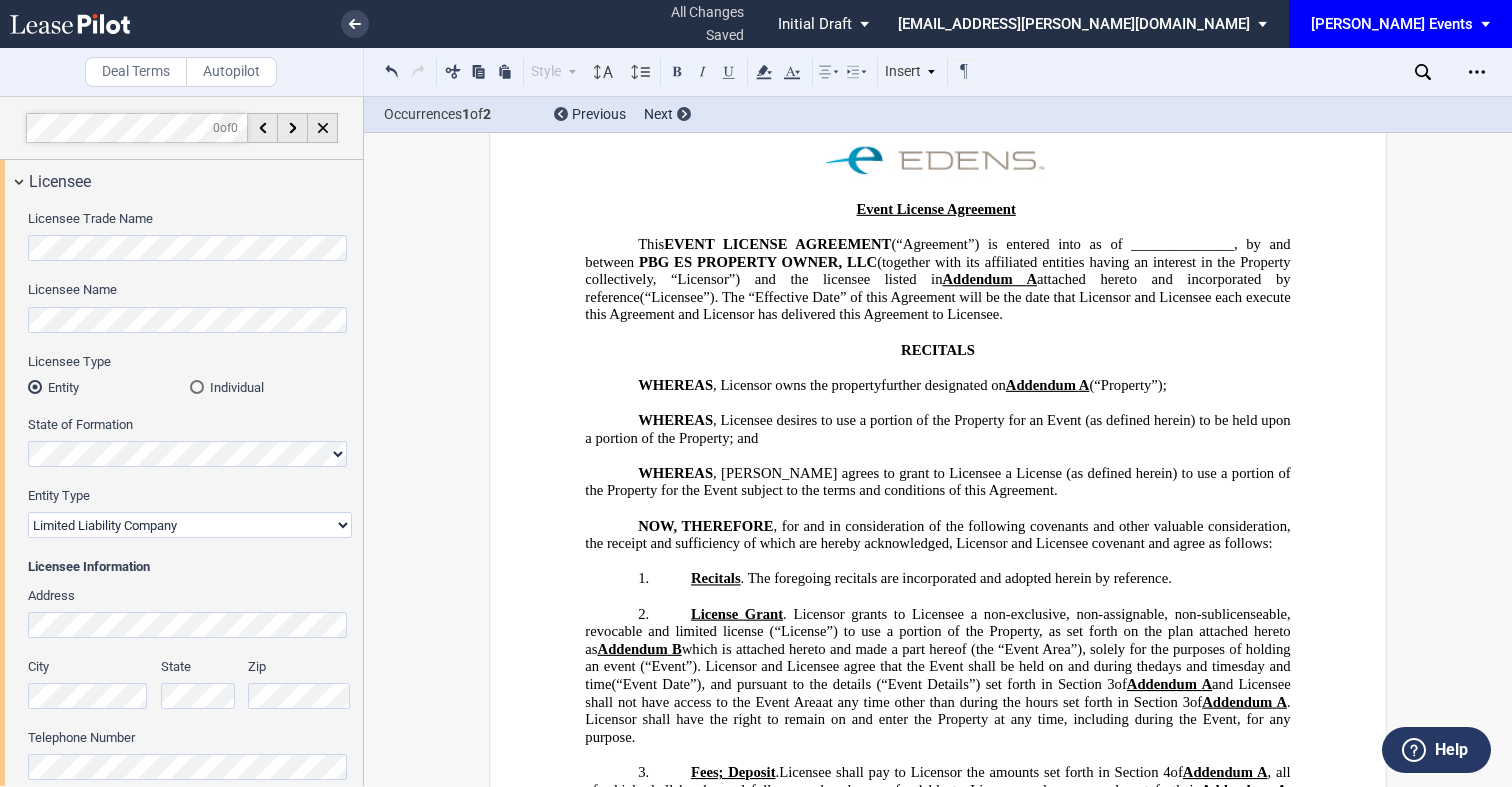 scroll, scrollTop: 201, scrollLeft: 0, axis: vertical 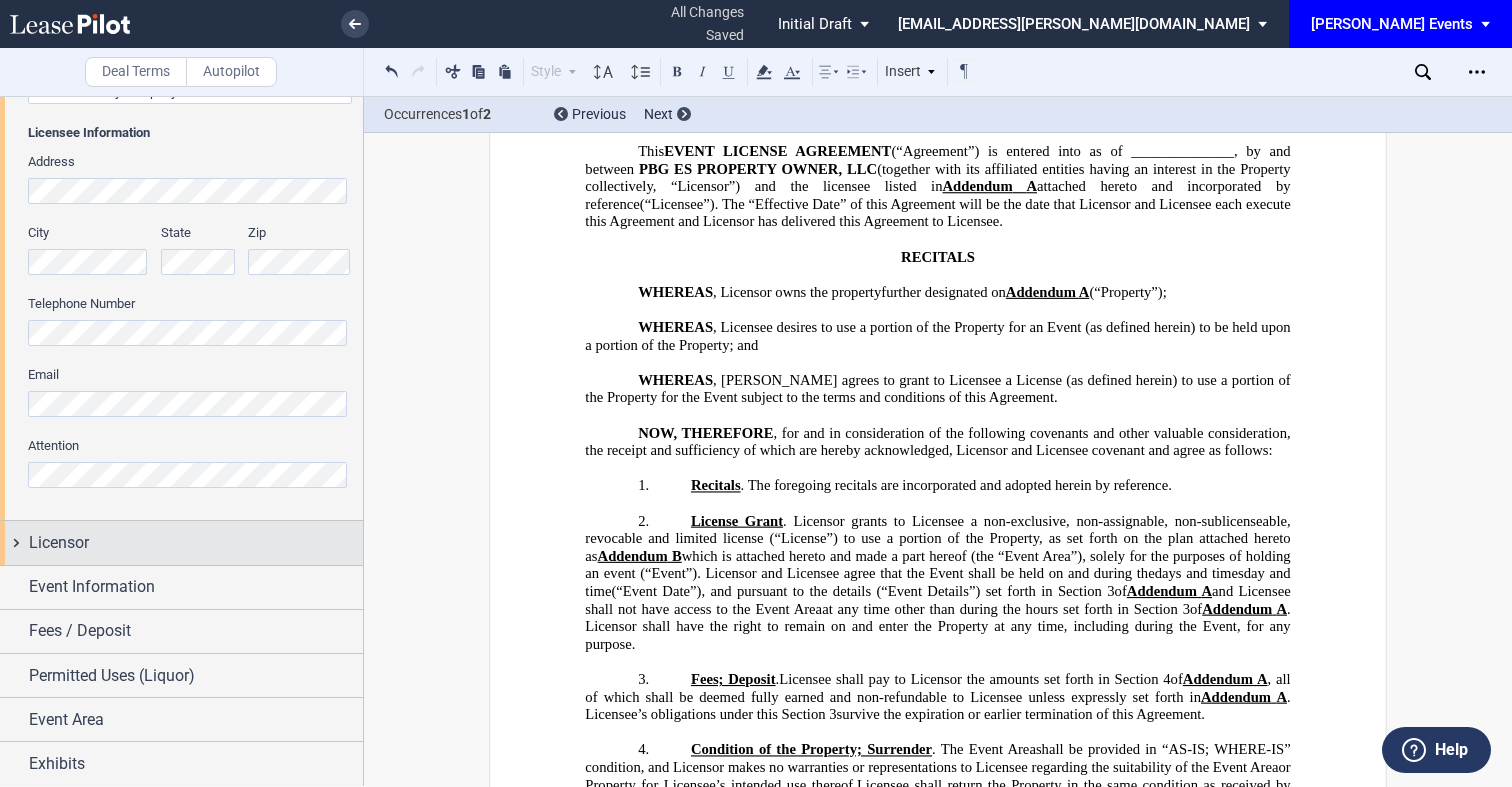 click on "Licensor" at bounding box center [196, 543] 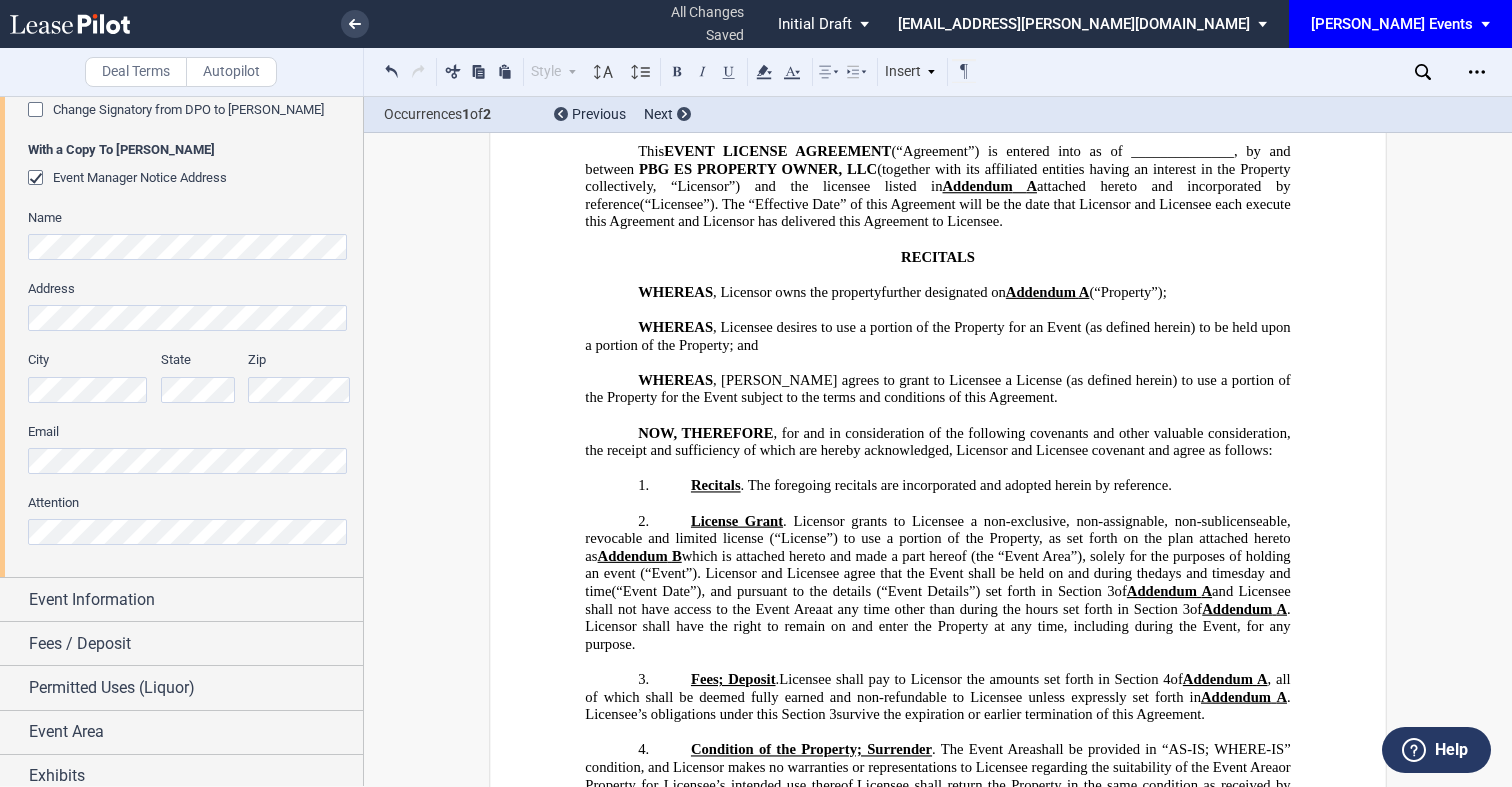 scroll, scrollTop: 946, scrollLeft: 0, axis: vertical 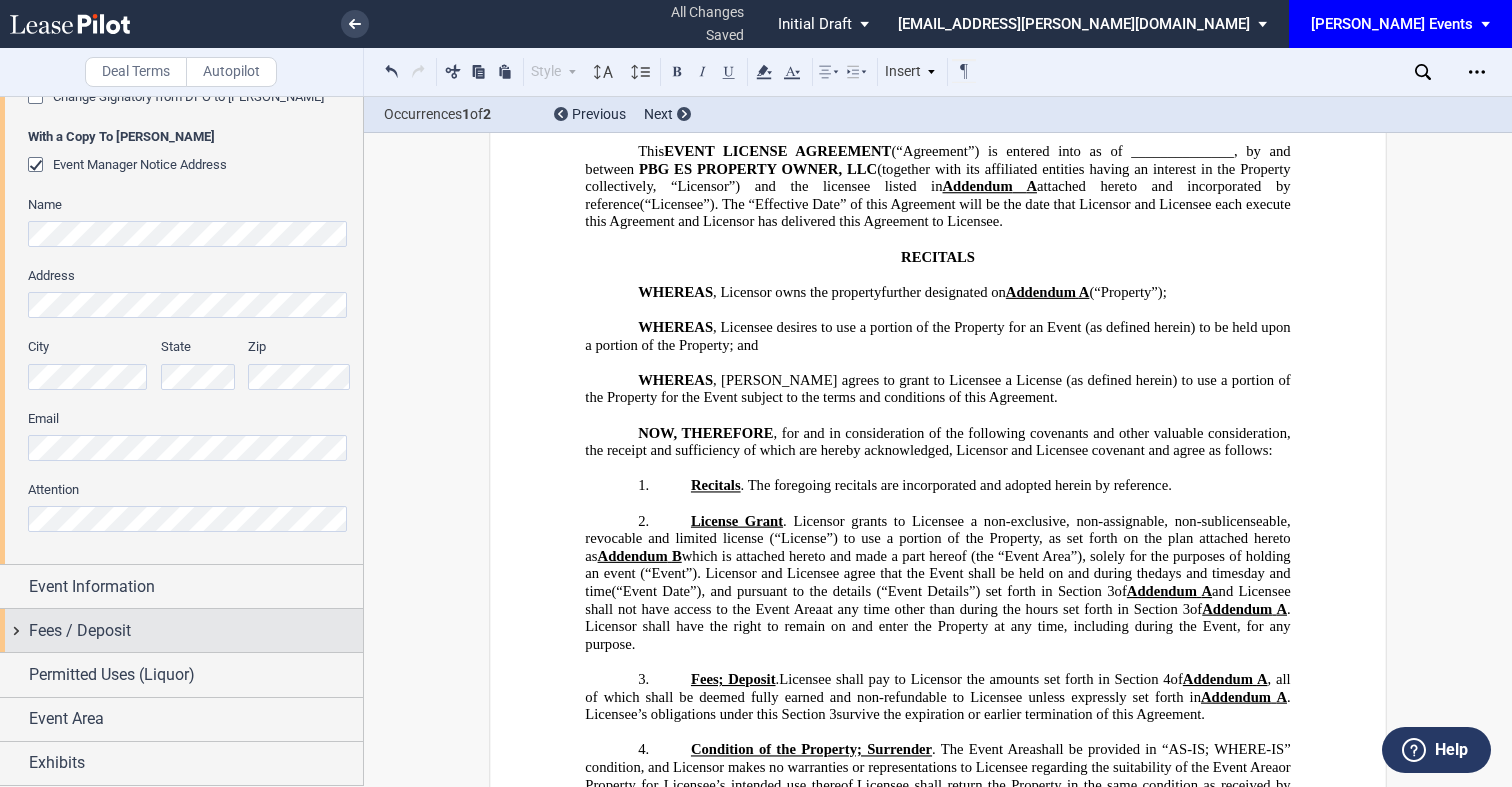 click on "Fees / Deposit" at bounding box center (181, 630) 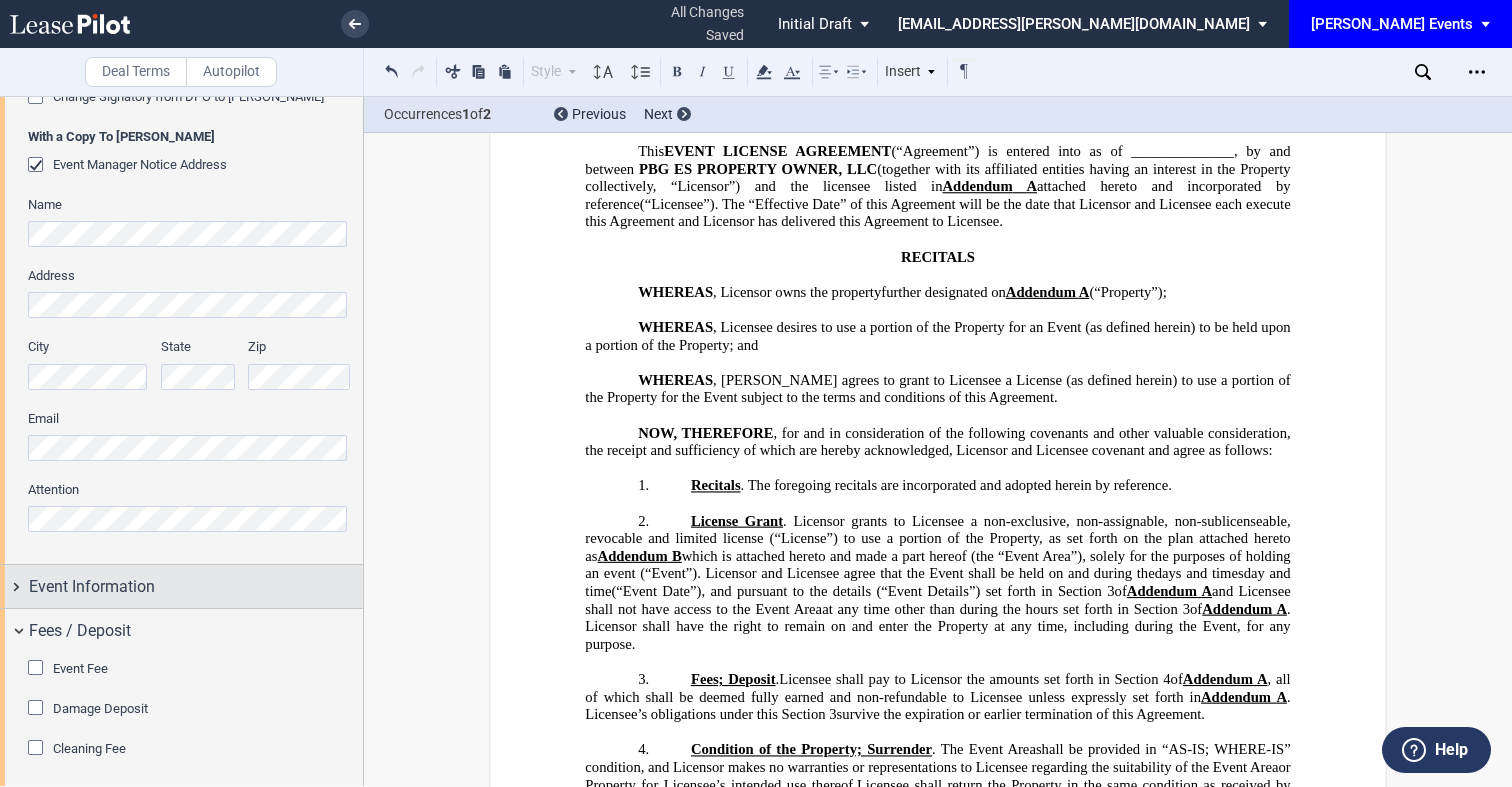 click on "Event Information" at bounding box center (196, 587) 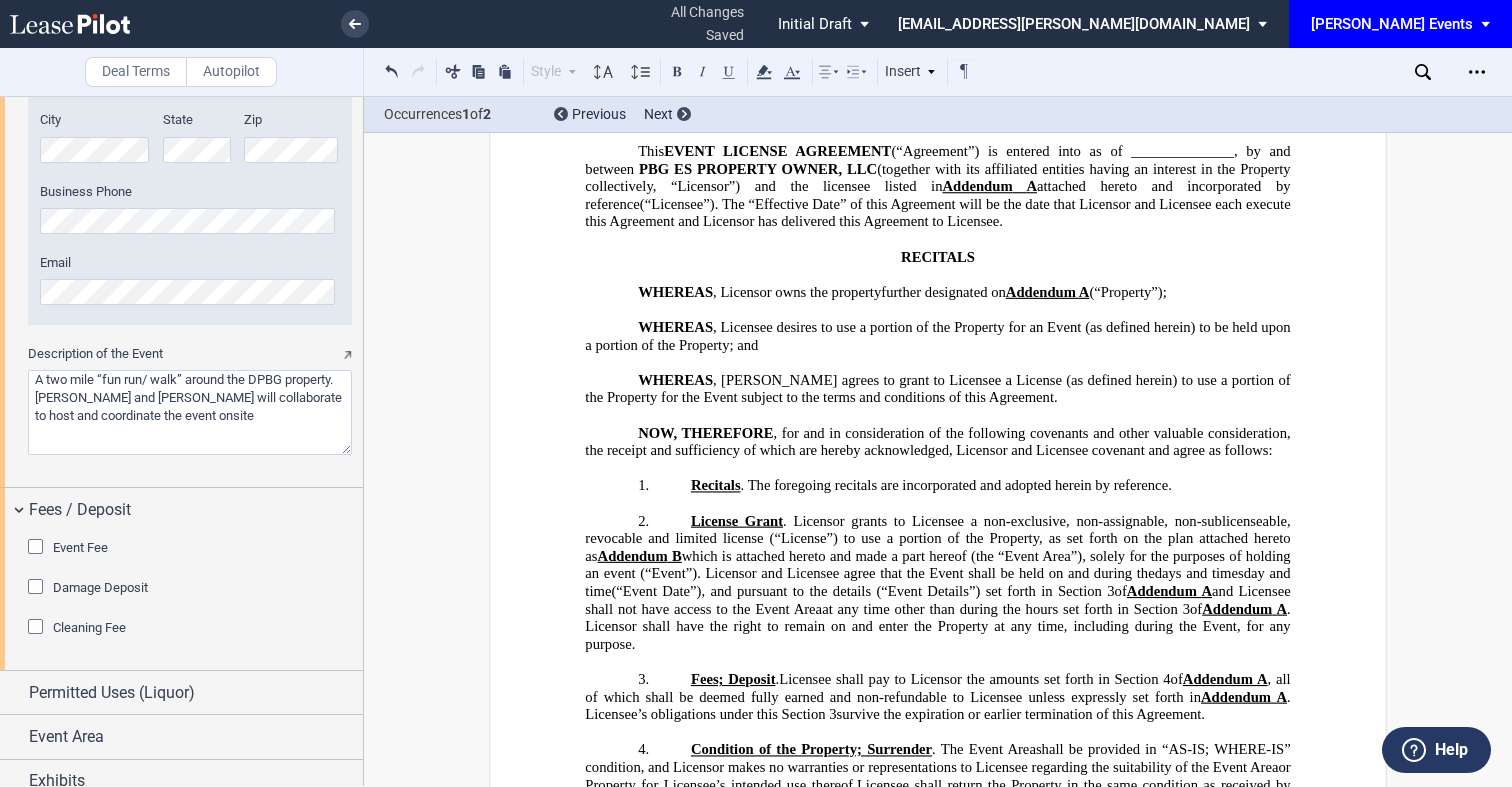 scroll, scrollTop: 2576, scrollLeft: 0, axis: vertical 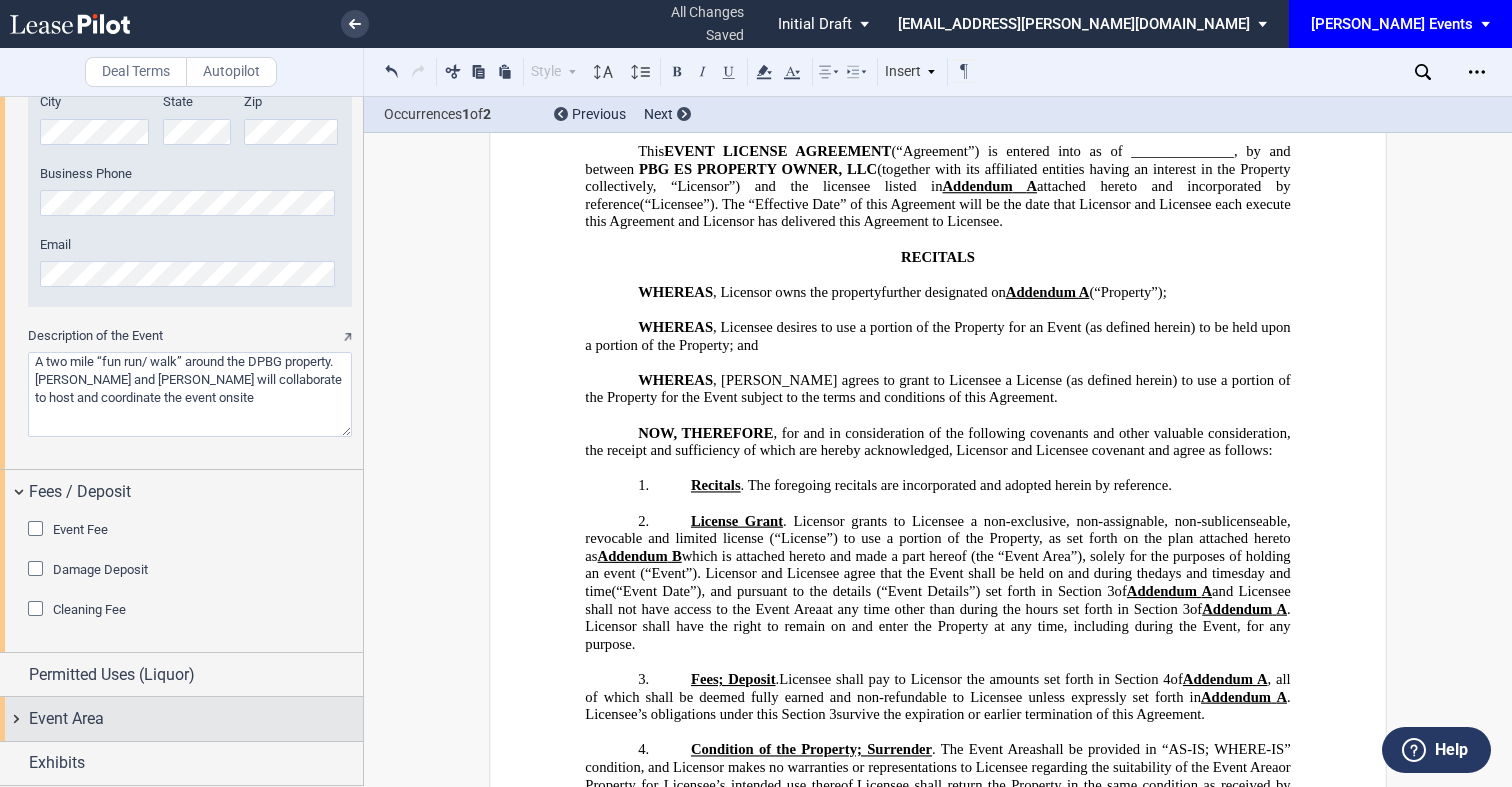 click on "Event Area" at bounding box center (196, 719) 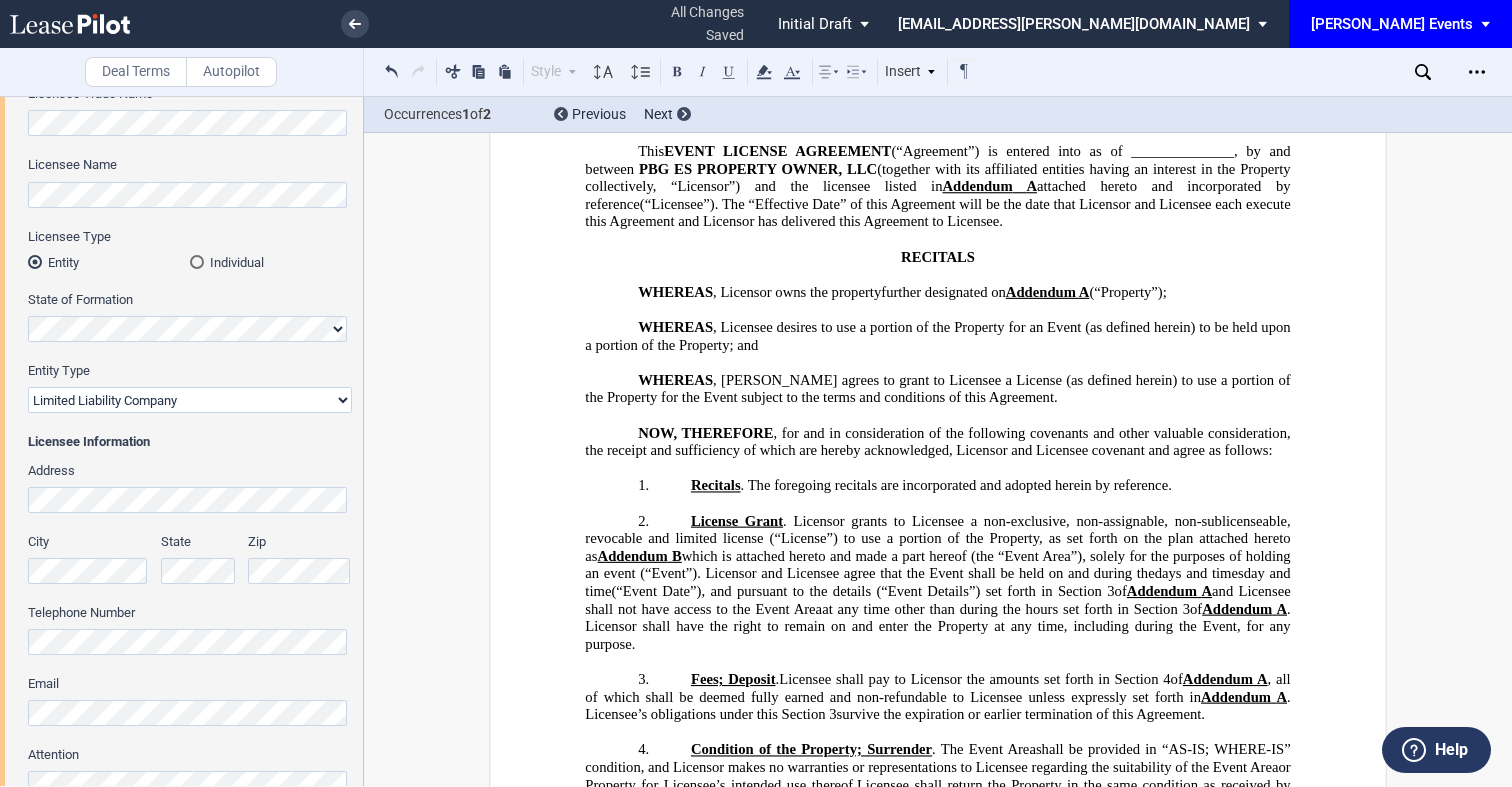 scroll, scrollTop: 0, scrollLeft: 0, axis: both 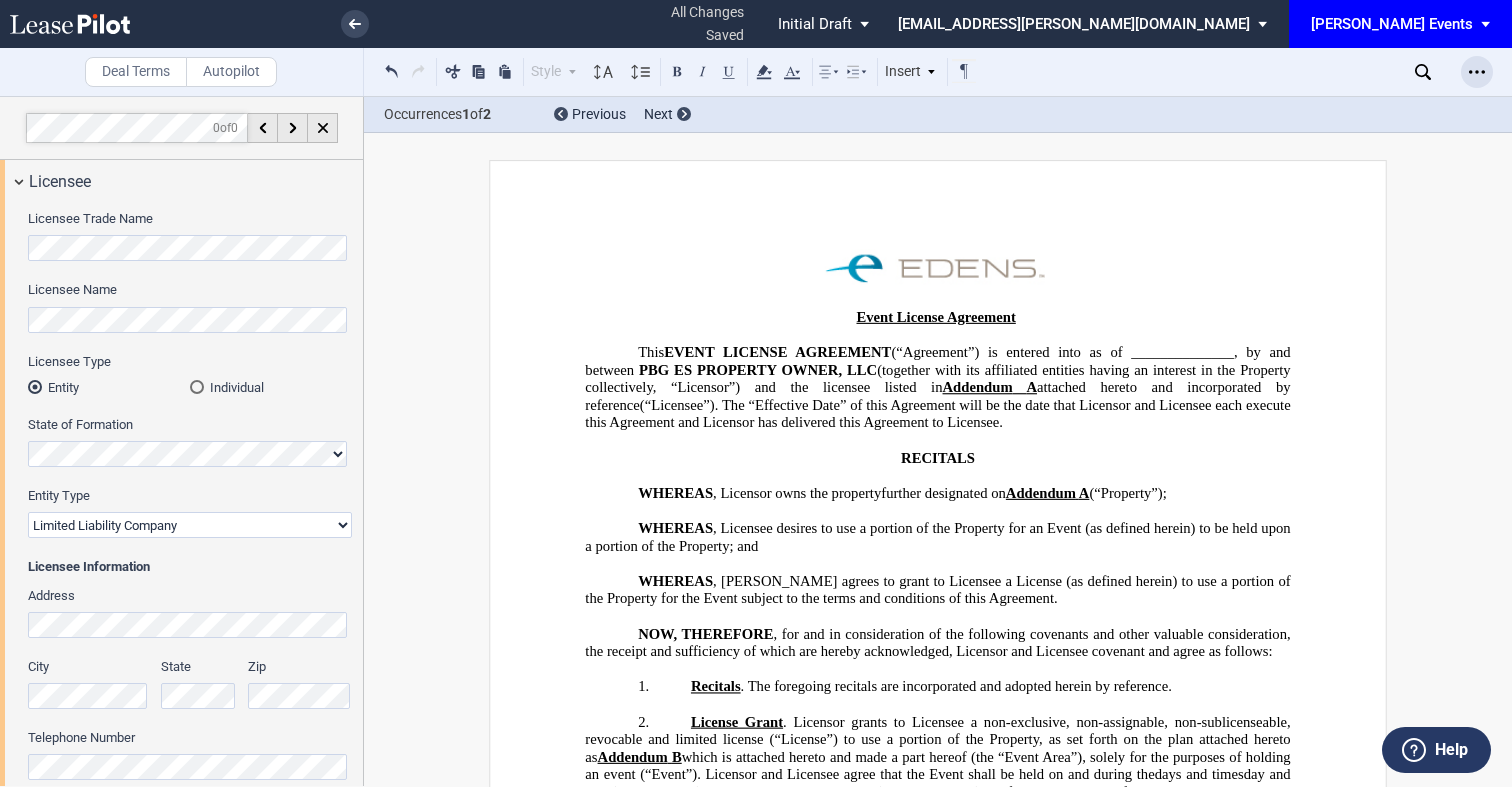 click 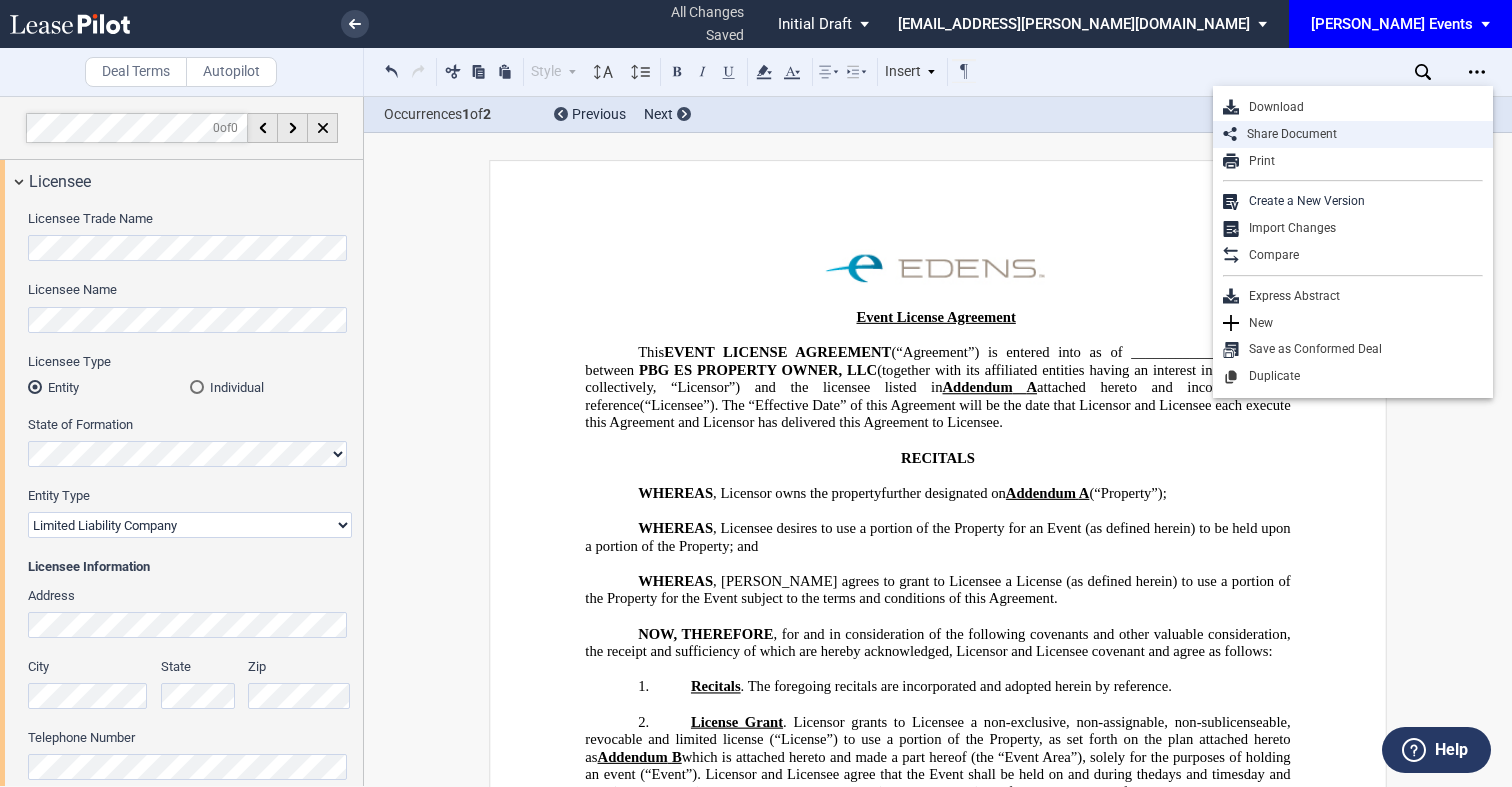 click on "Share Document" at bounding box center [1360, 134] 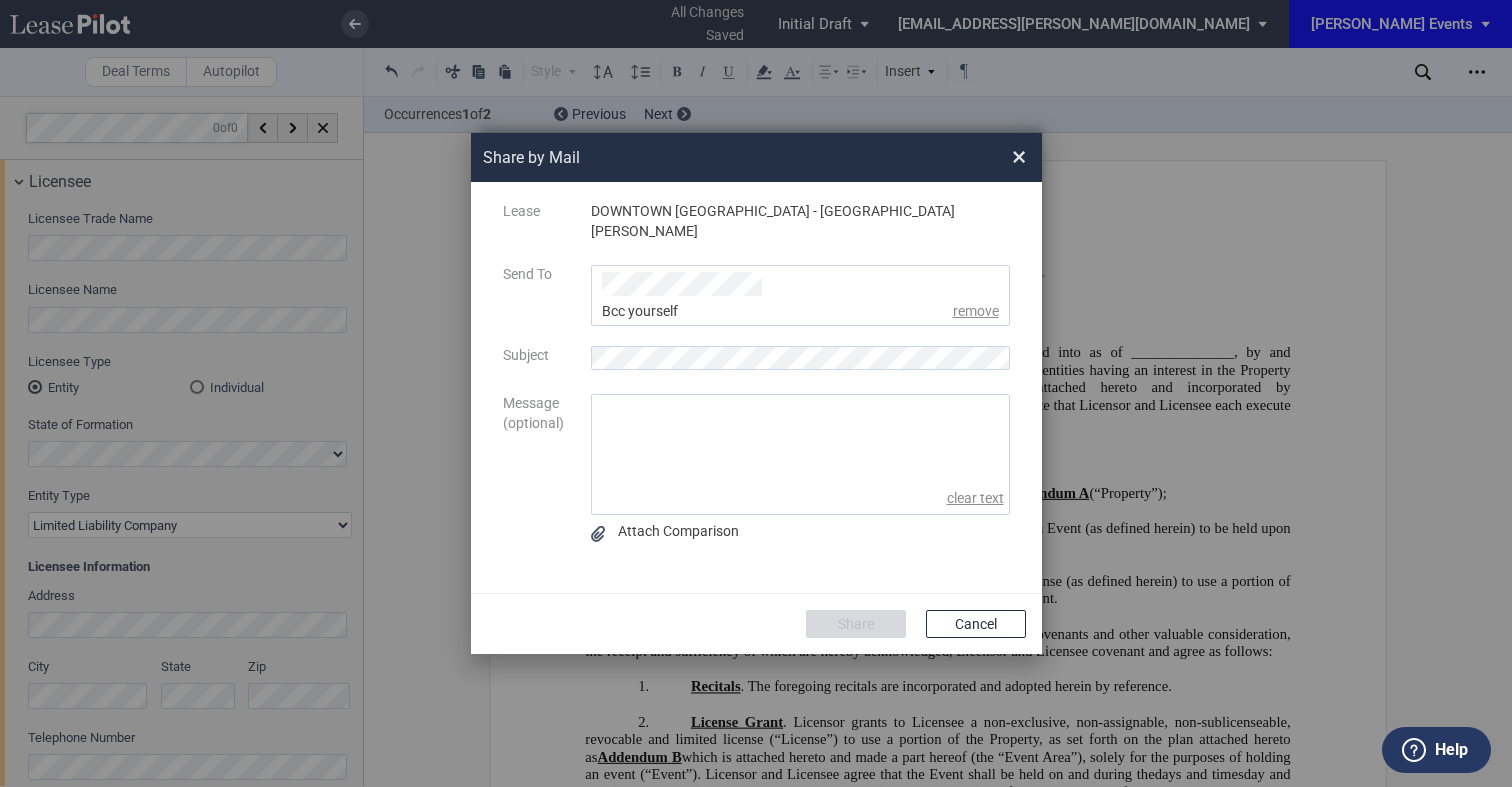 click 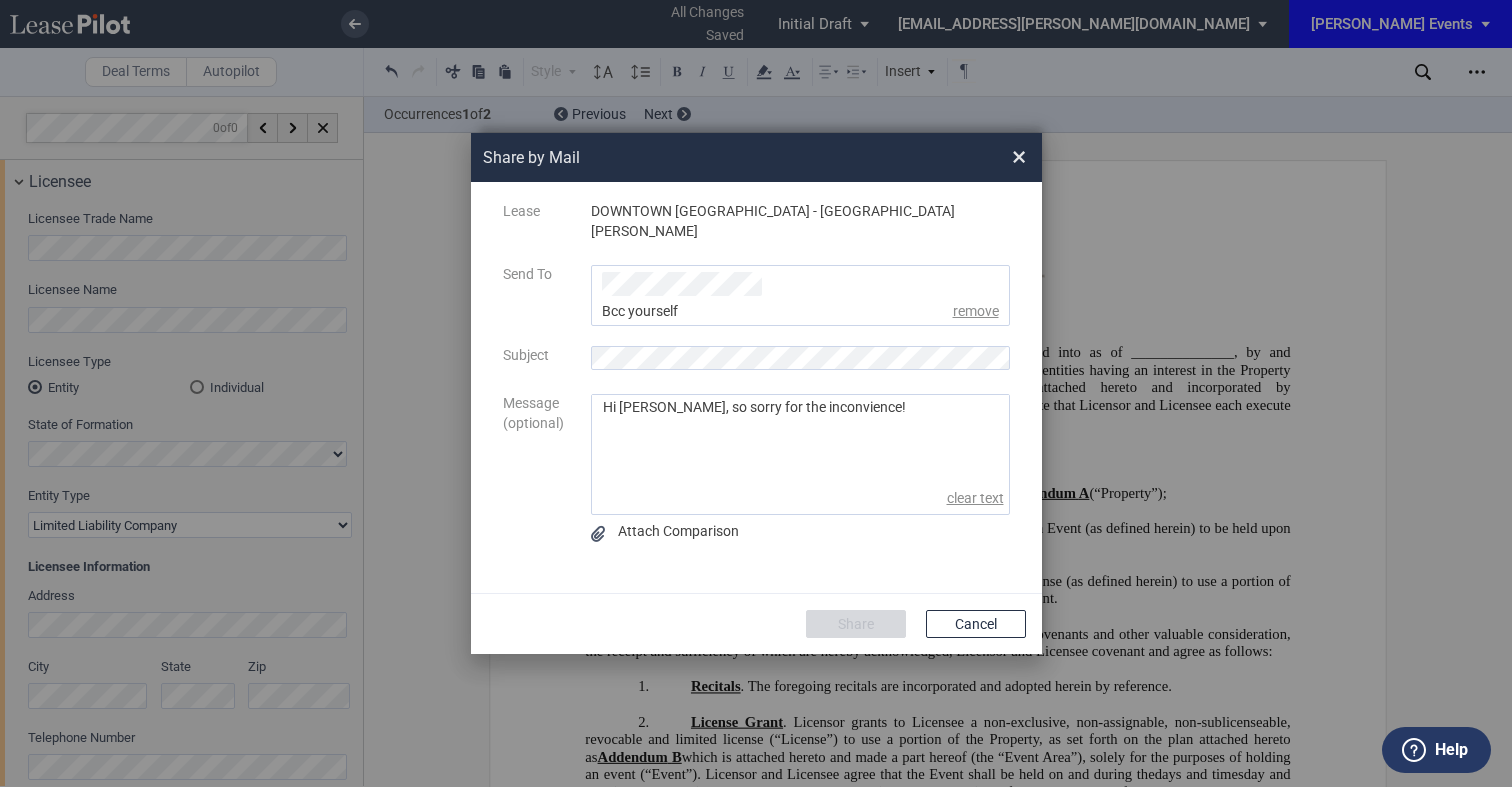 drag, startPoint x: 771, startPoint y: 397, endPoint x: 920, endPoint y: 397, distance: 149 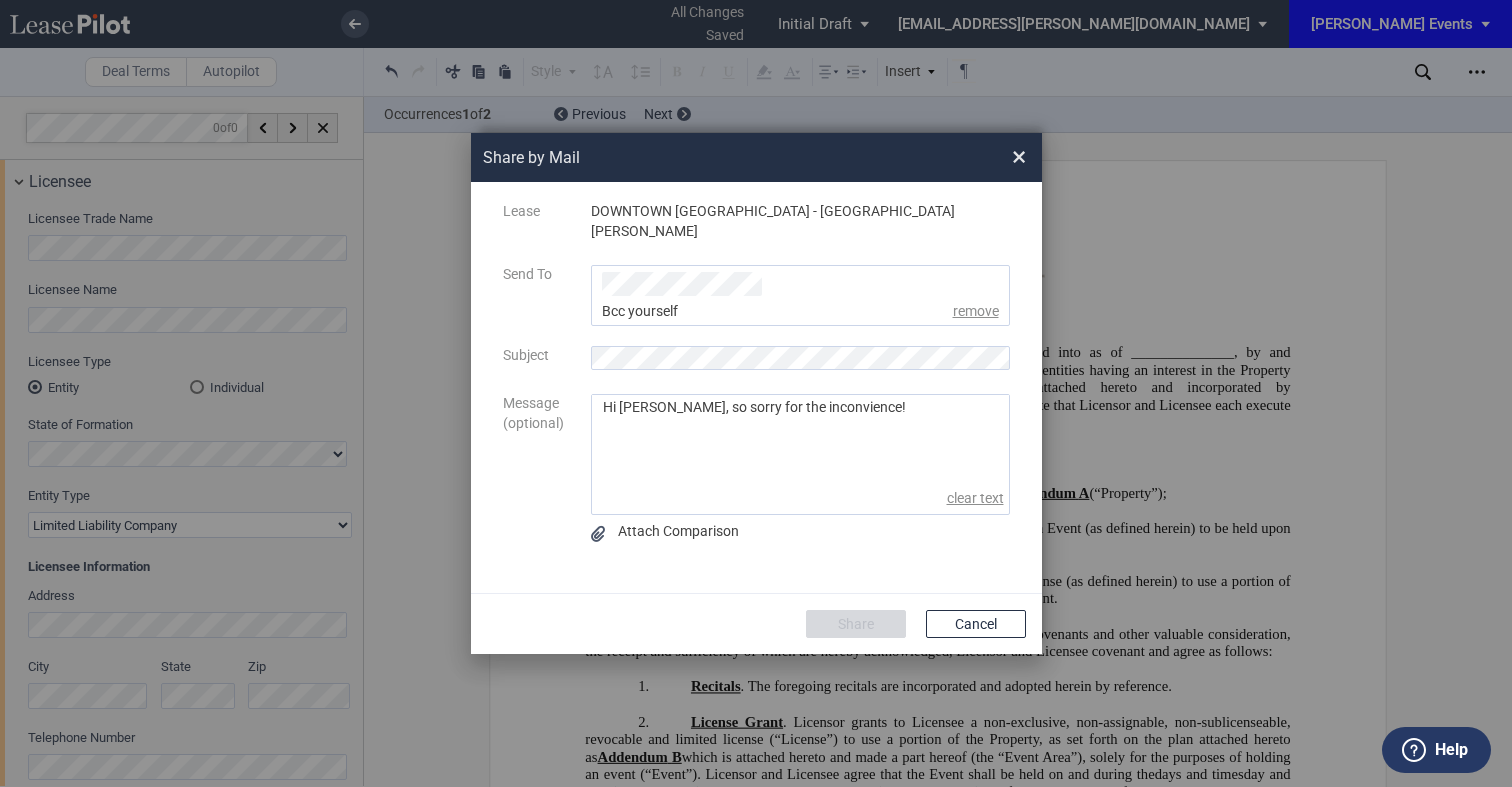 click on "Hi Malinda, so sorry for the inconvience!" 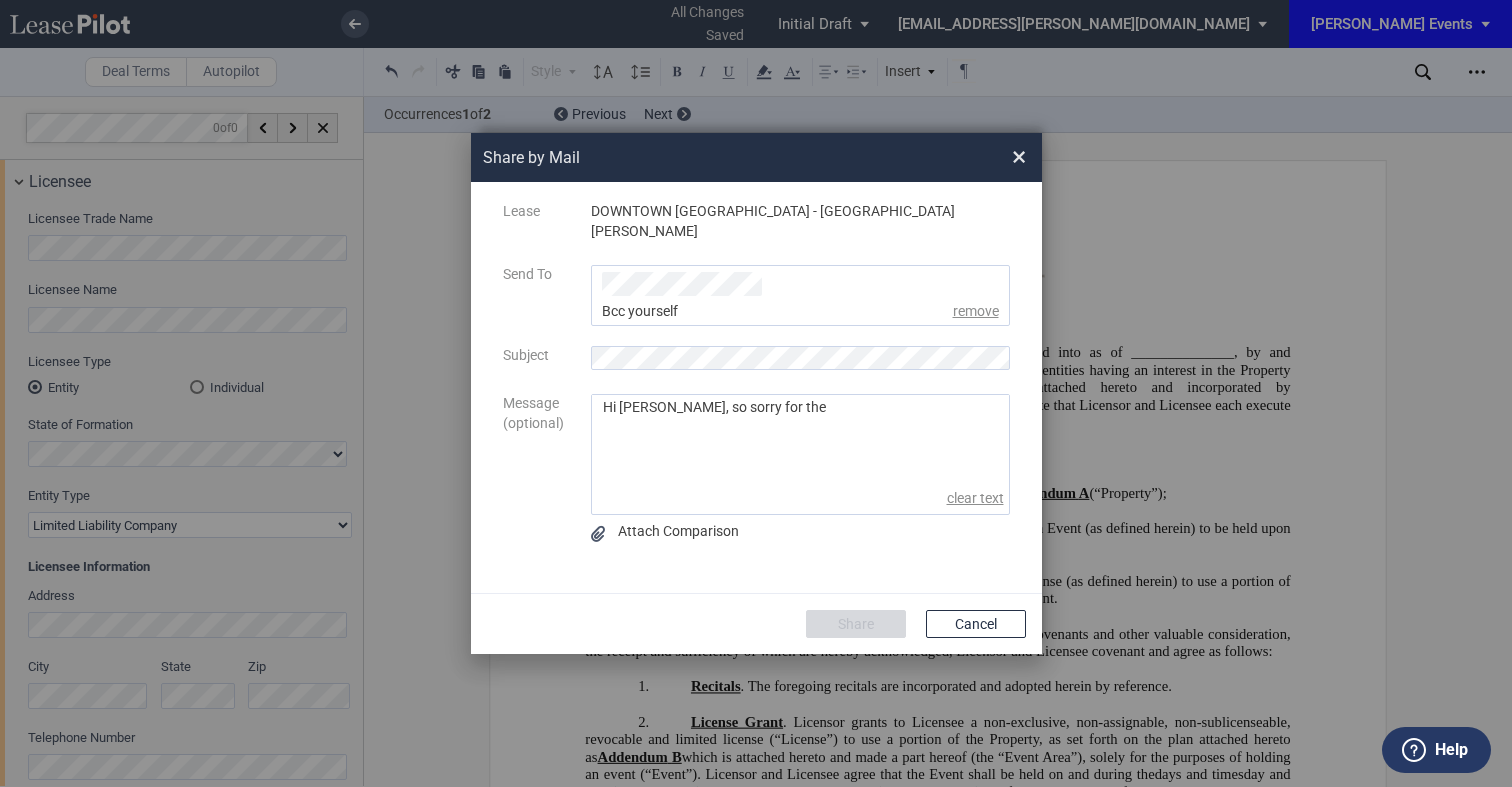 paste on "inconvenience" 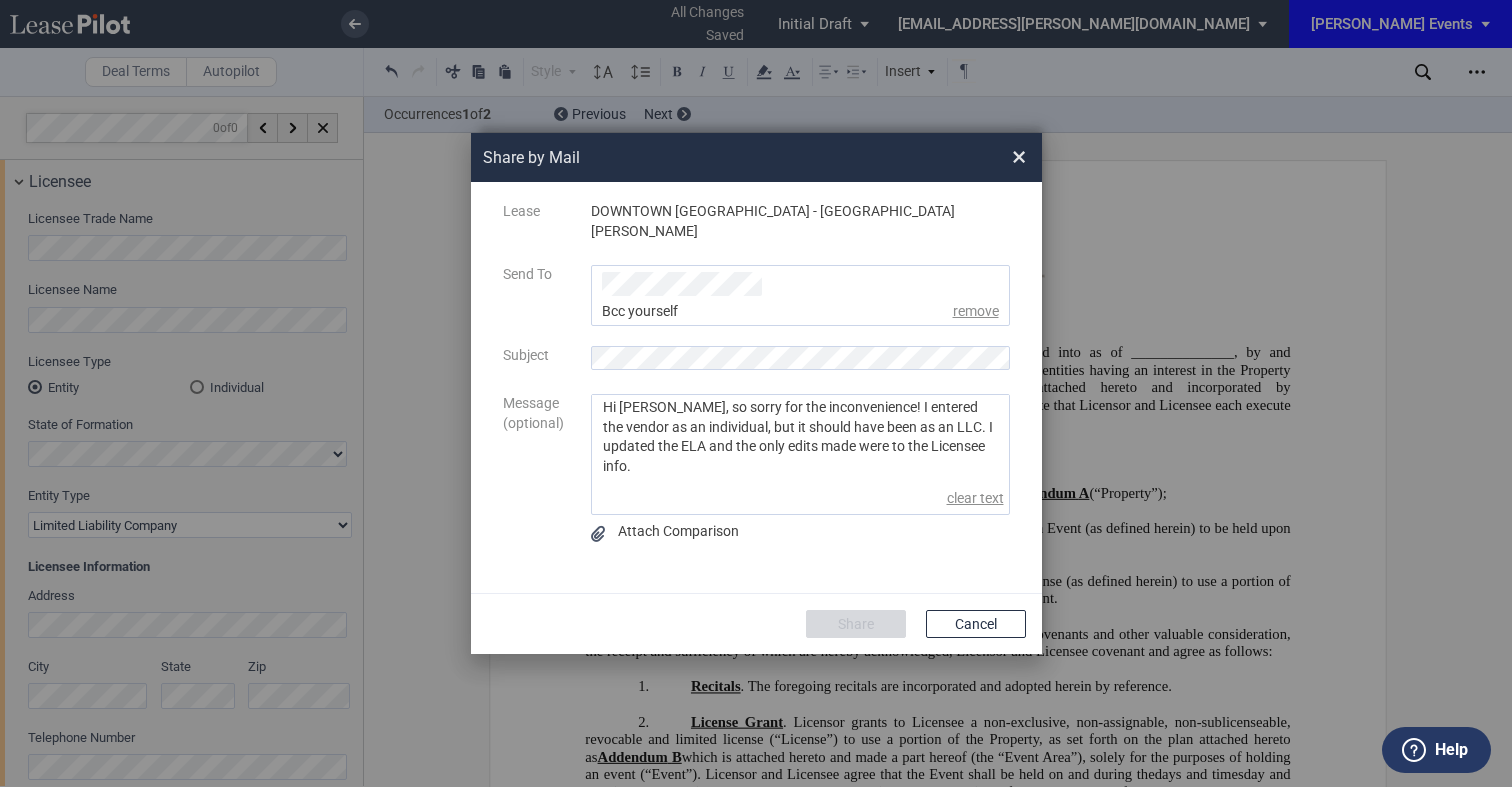 click on "Hi Malinda, so sorry for the inconvenience! I entered the vendor as an individual, but it should have been as an LLC. I updated the ELA and the only edits made were to the Licensee info." 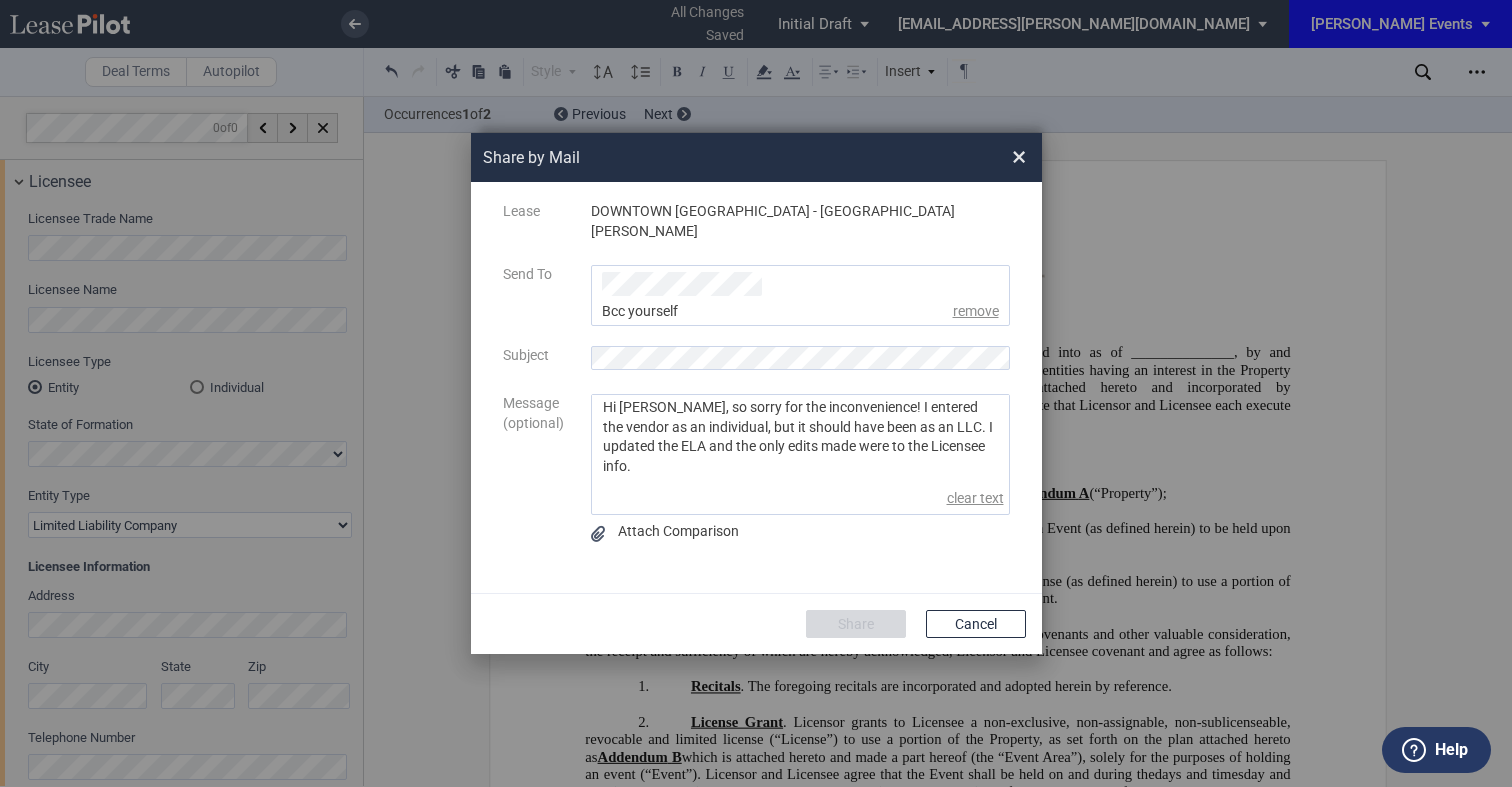 click on "Hi Malinda, so sorry for the inconvenience! I entered the vendor as an individual, but it should have been as an LLC. I updated the ELA and the only edits made were to the Licensee info." 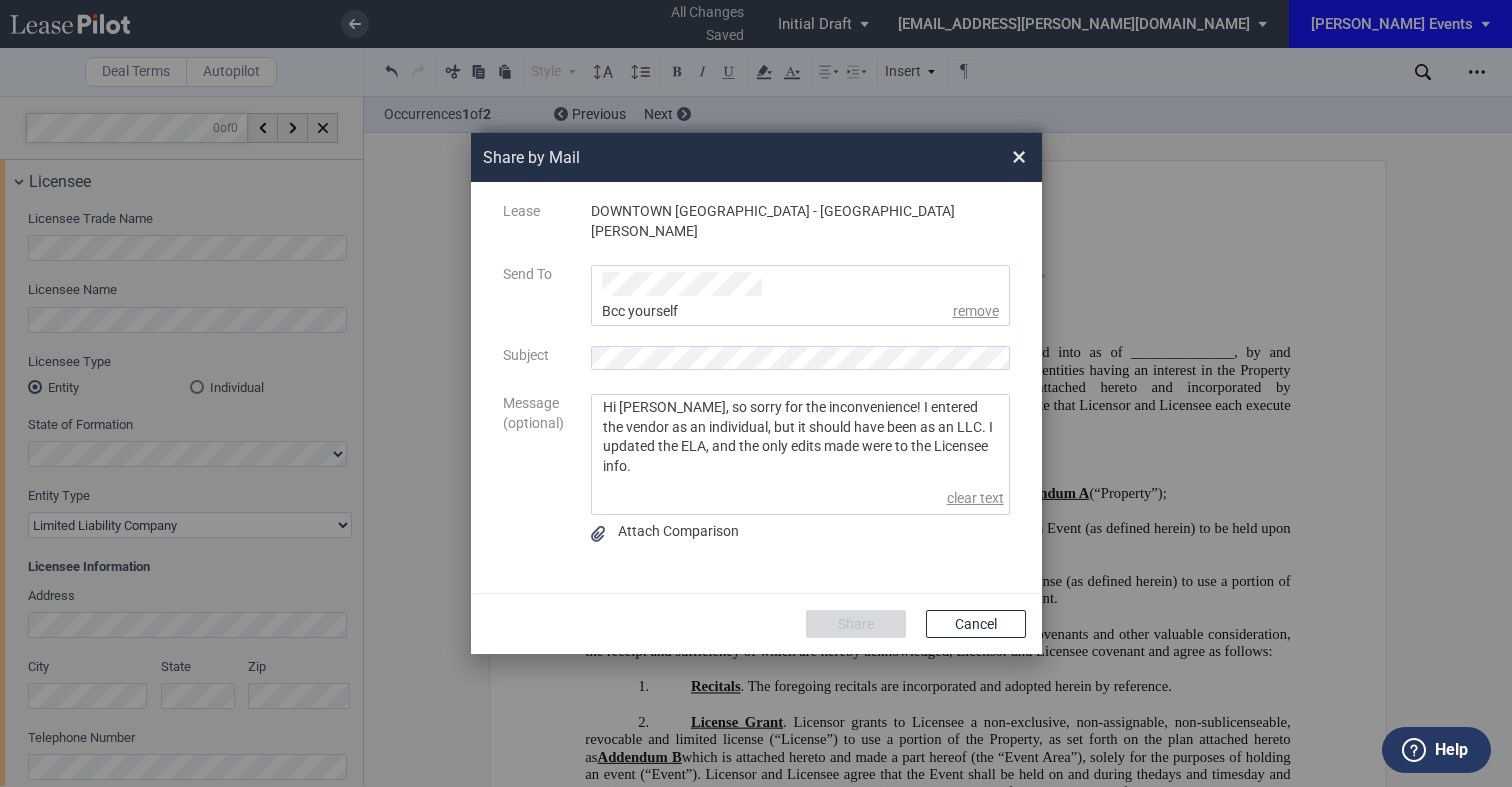 click on "Hi Malinda, so sorry for the inconvenience! I entered the vendor as an individual, but it should have been as an LLC. I updated the ELA, and the only edits made were to the Licensee info." 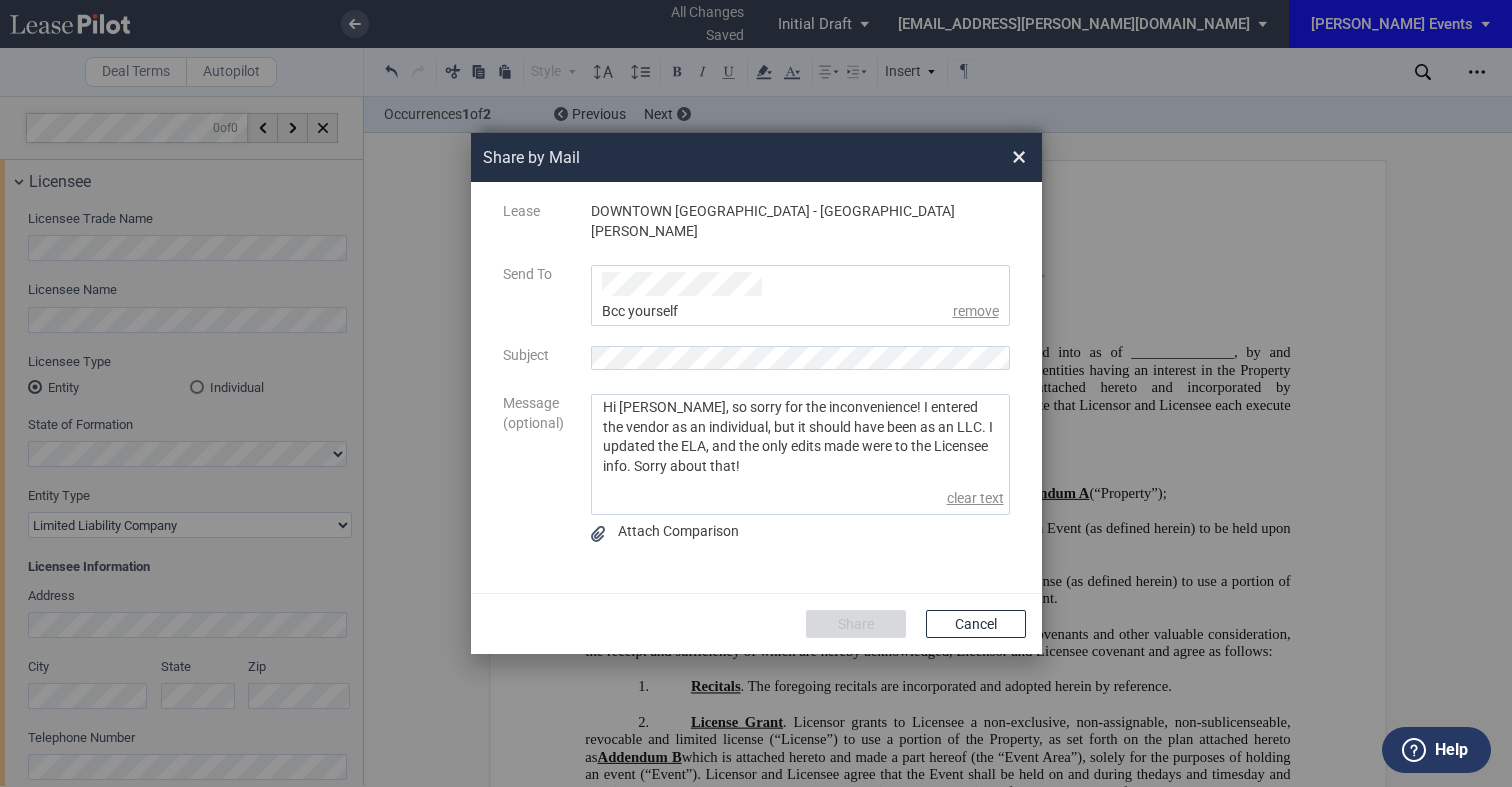 click on "Hi Malinda, so sorry for the inconvenience! I entered the vendor as an individual, but it should have been as an LLC. I updated the ELA, and the only edits made were to the Licensee info. Sorry about that!" 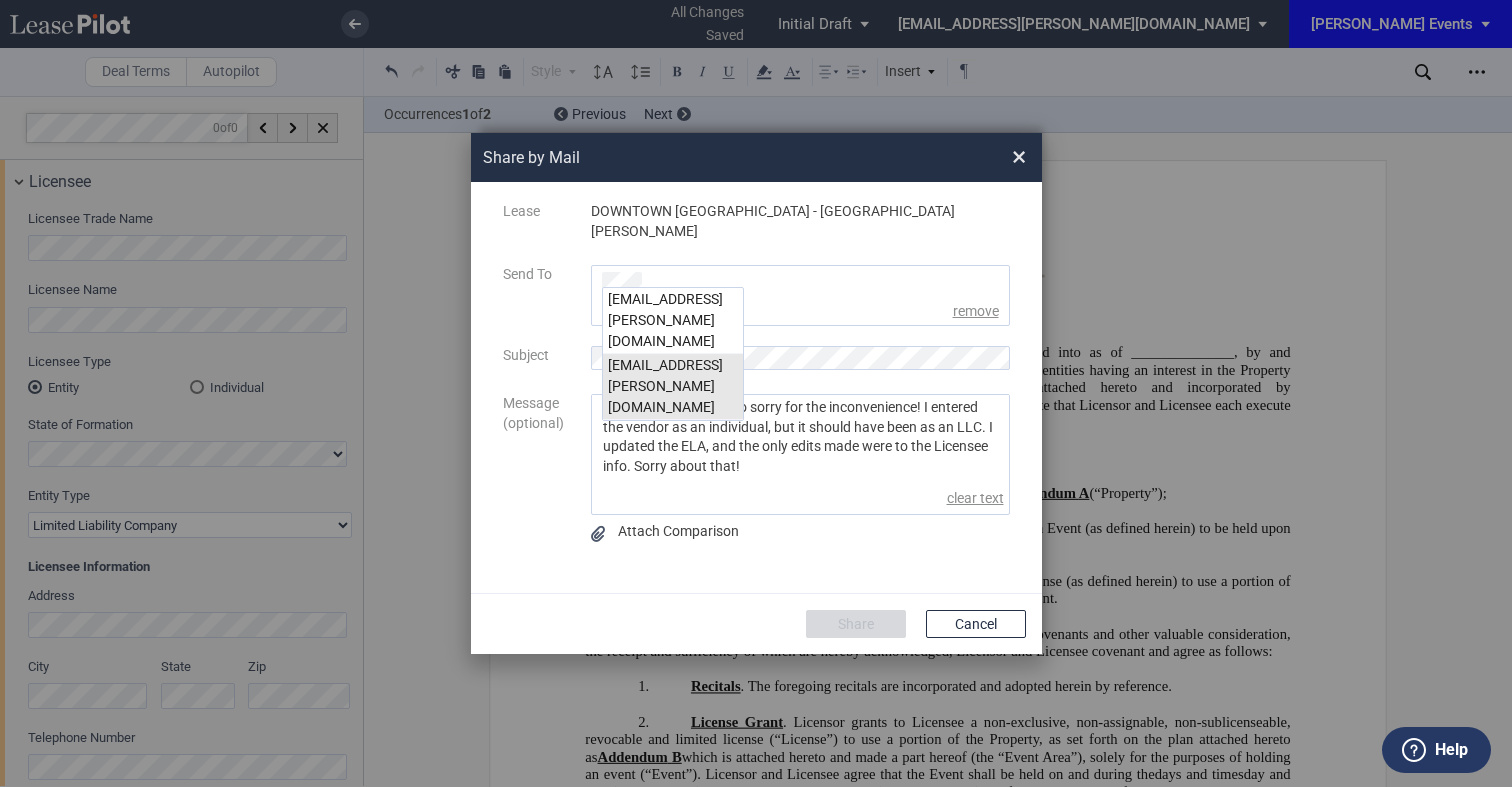 click on "msteeb@edens.com" at bounding box center [673, 387] 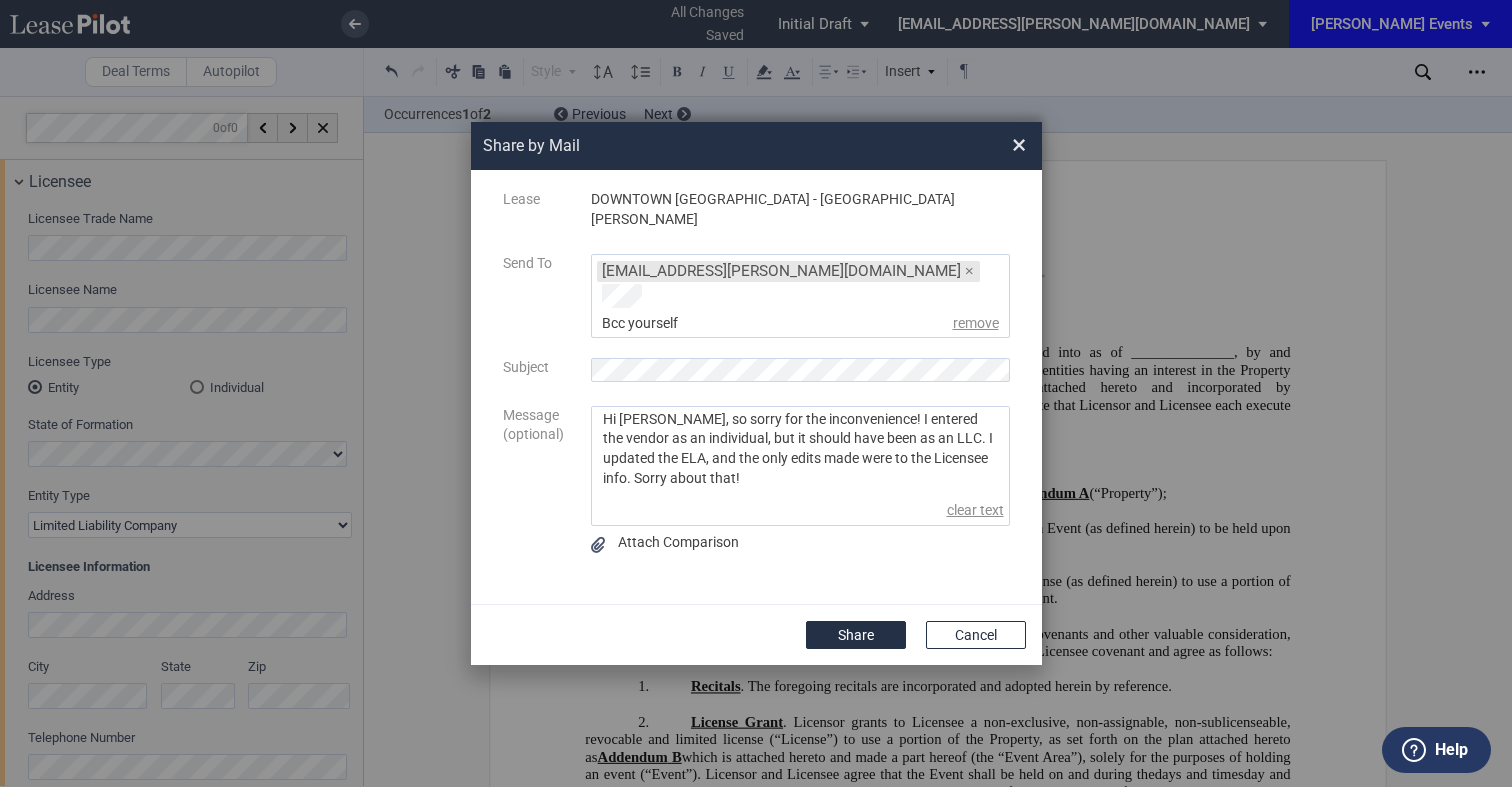 click on "Hi Malinda, so sorry for the inconvenience! I entered the vendor as an individual, but it should have been as an LLC. I updated the ELA, and the only edits made were to the Licensee info. Sorry about that!" 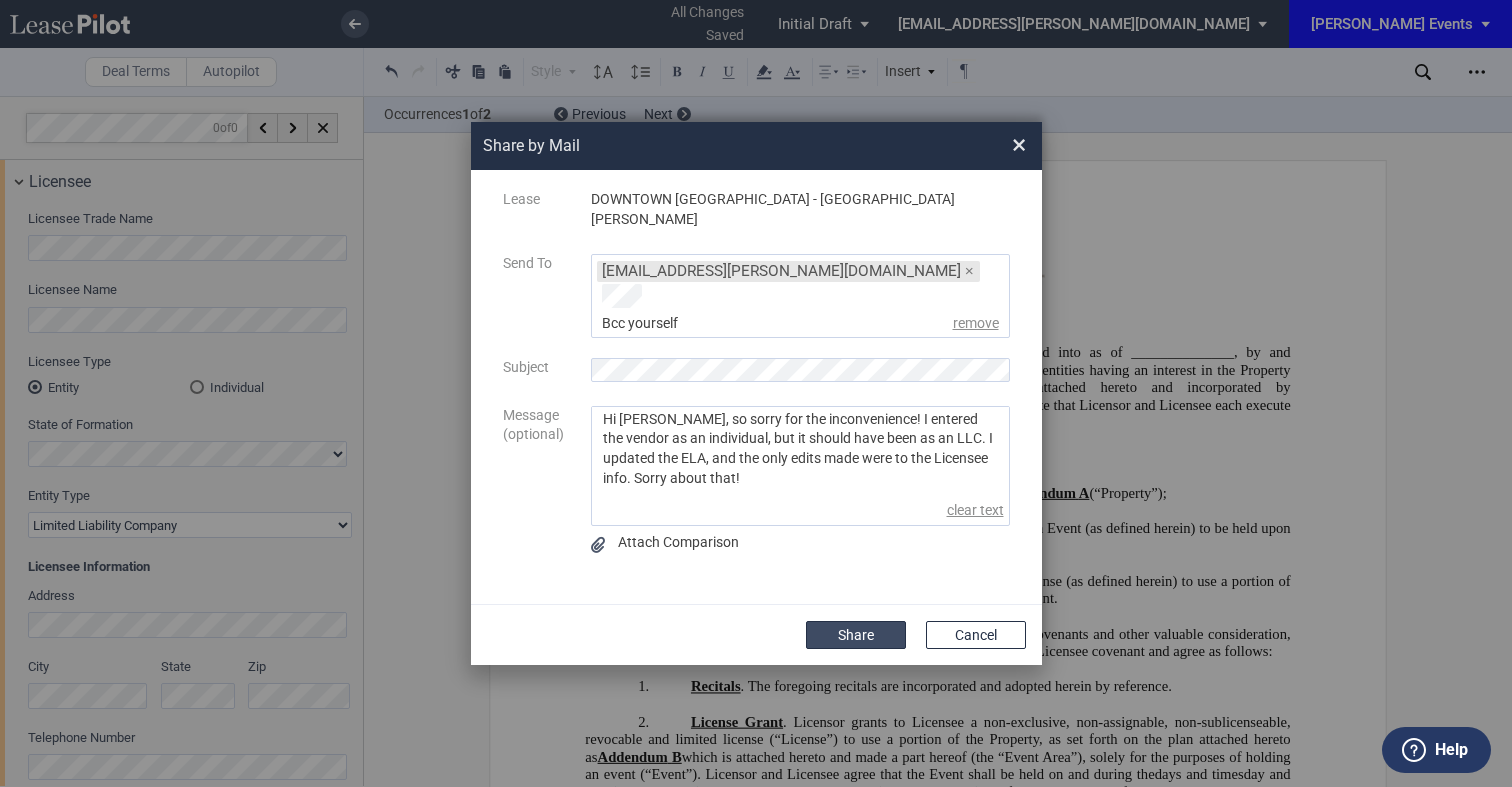 click on "Share" 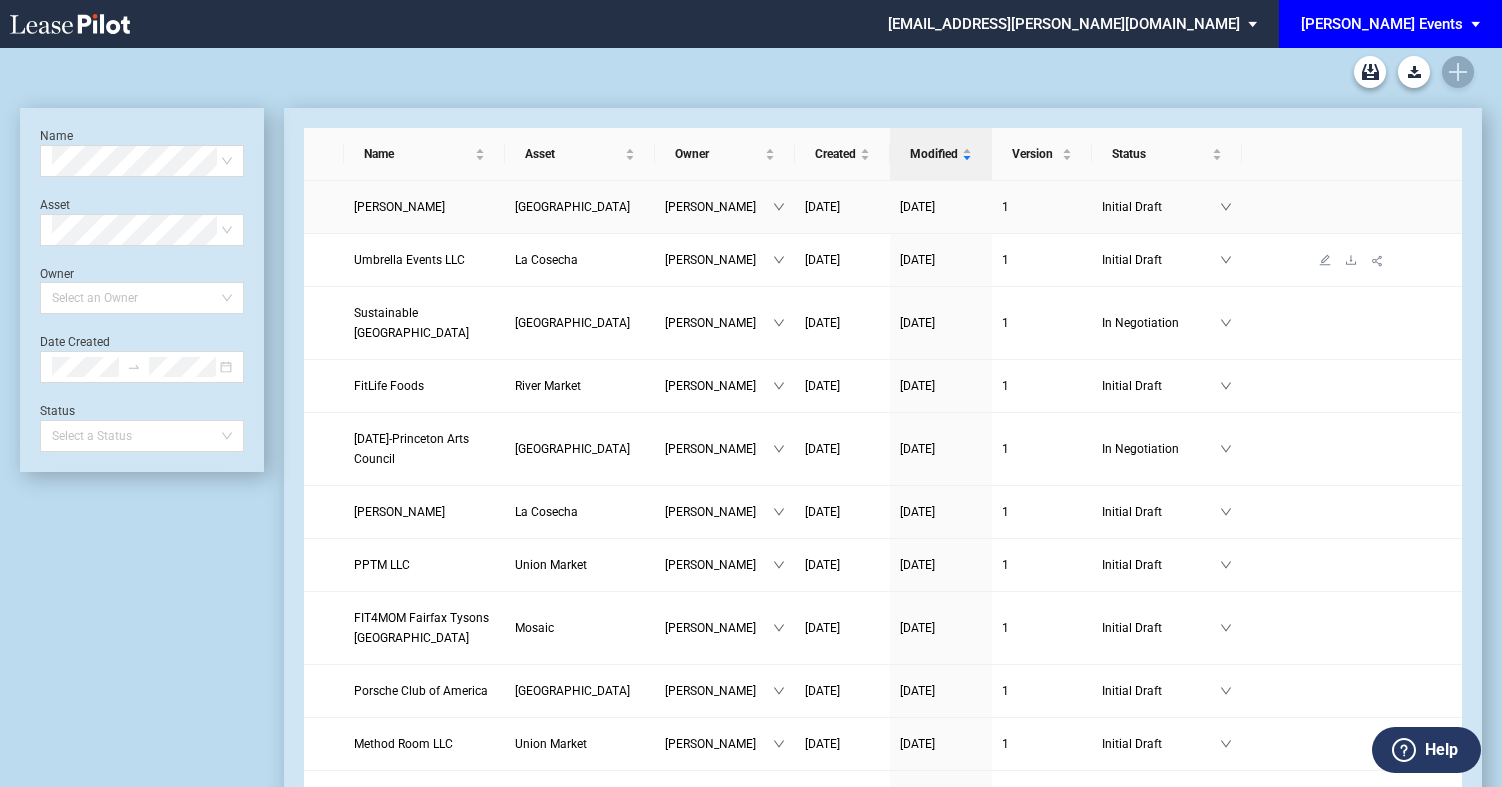 scroll, scrollTop: 0, scrollLeft: 0, axis: both 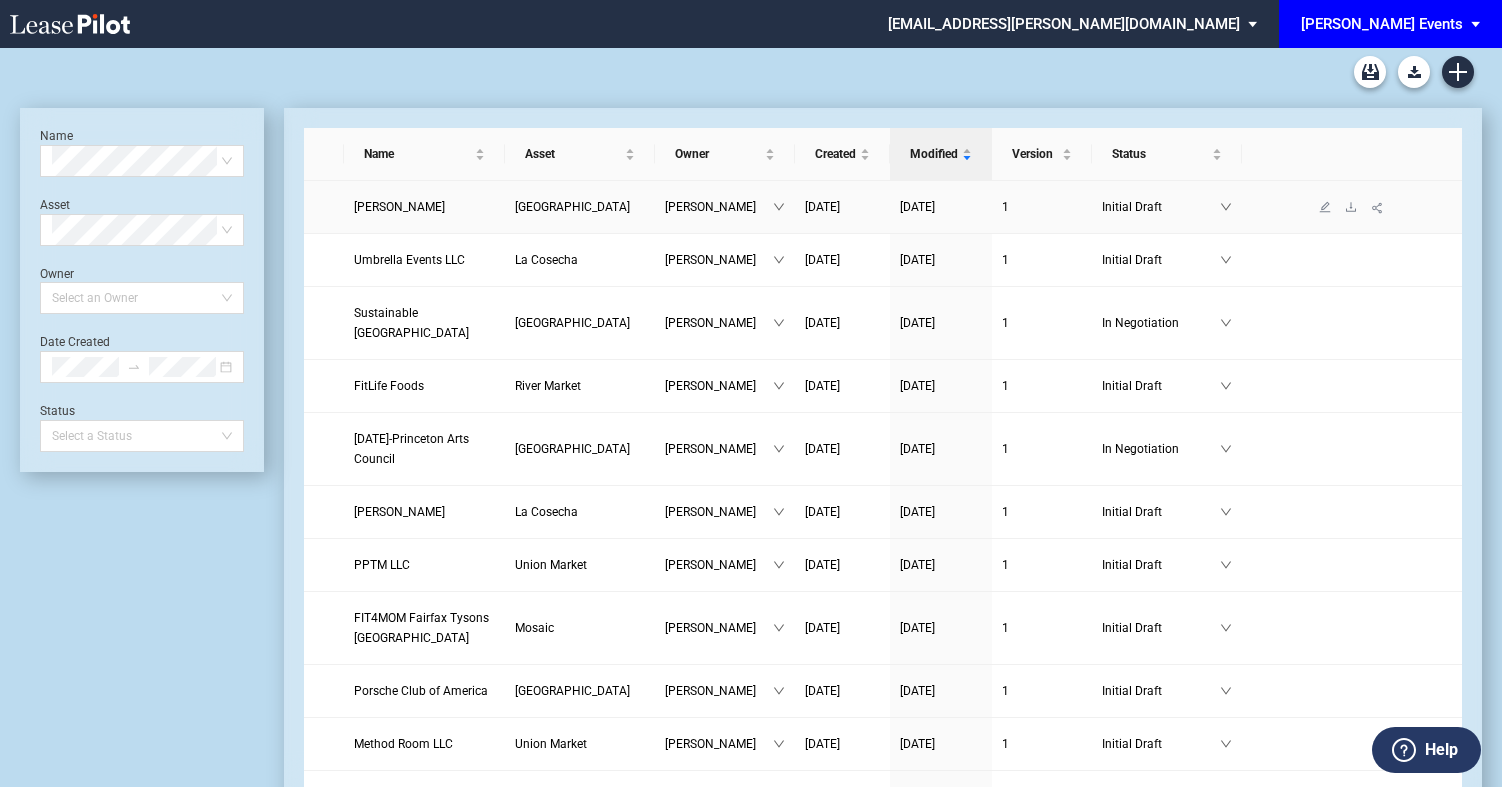 click on "Linda Neary" at bounding box center [399, 207] 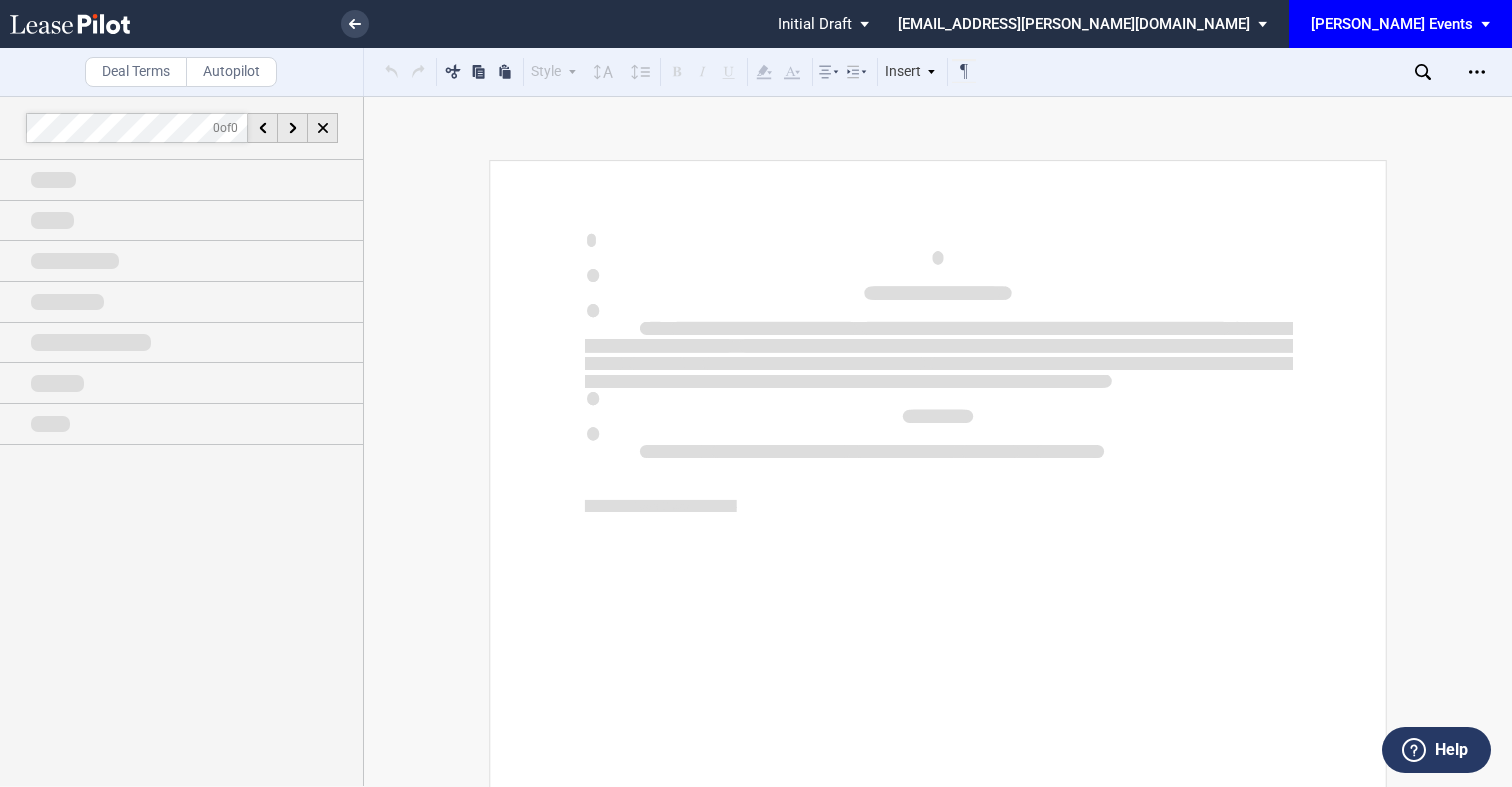scroll, scrollTop: 0, scrollLeft: 0, axis: both 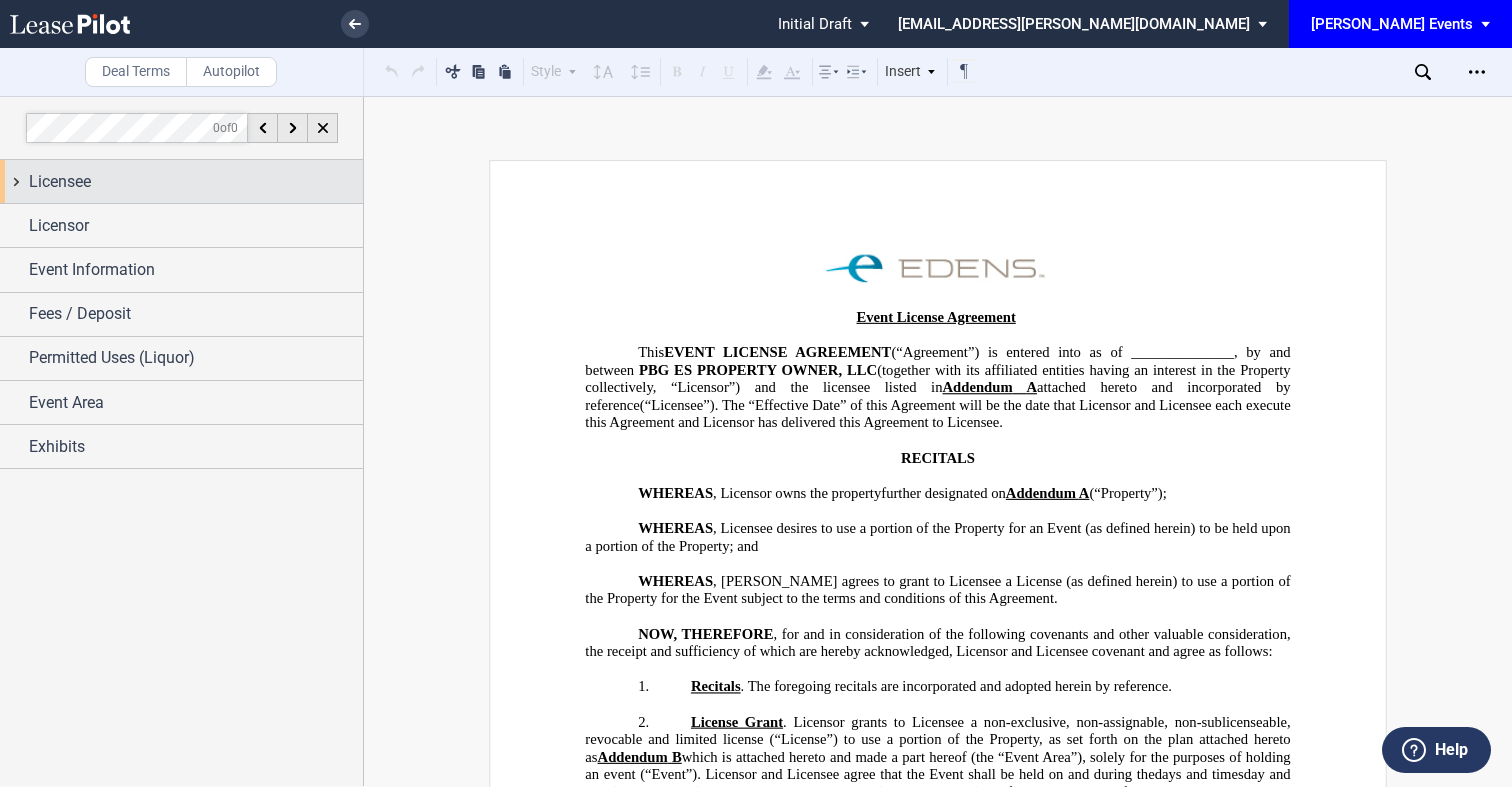 click on "Licensee" at bounding box center [196, 182] 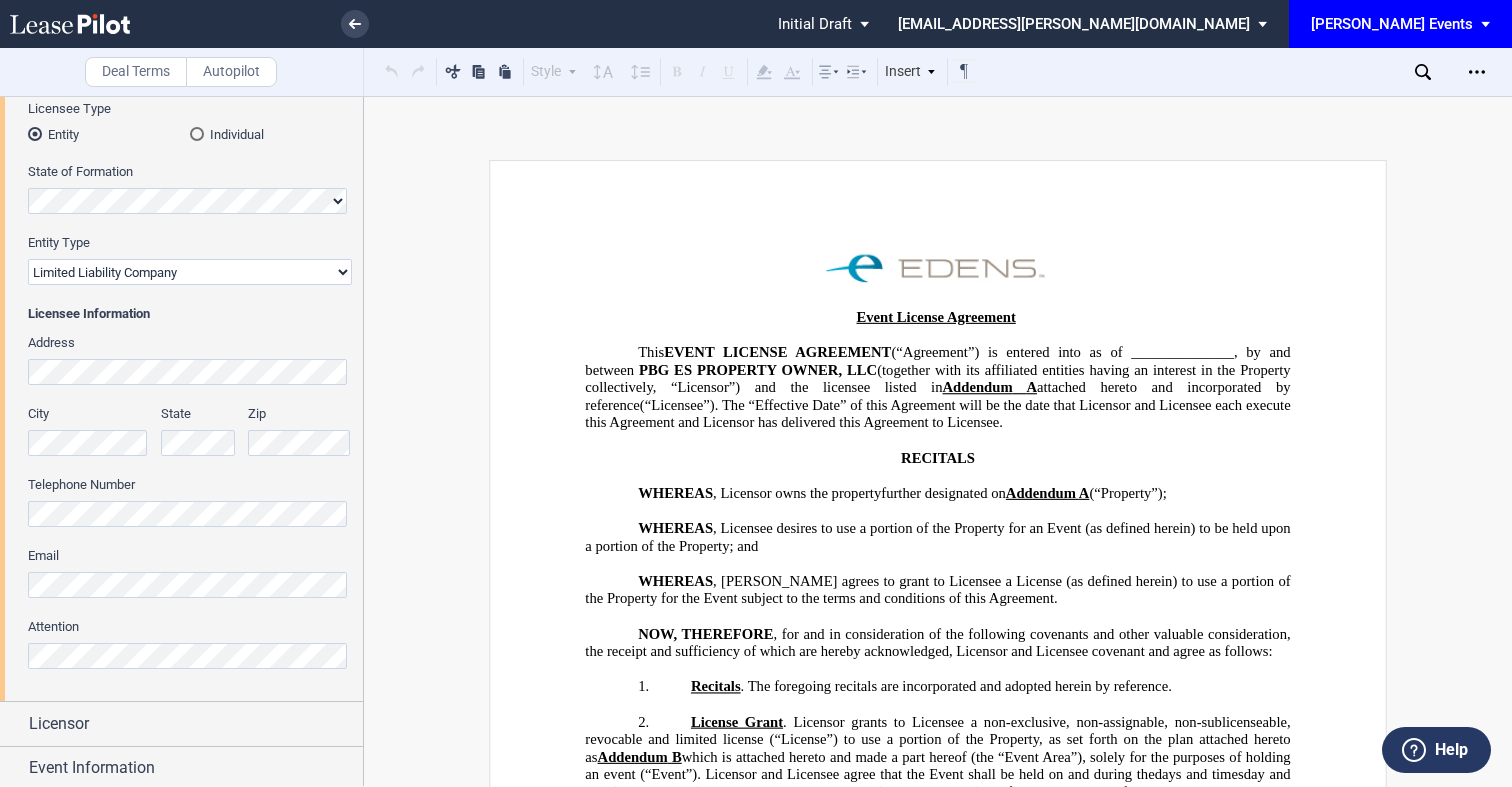 scroll, scrollTop: 254, scrollLeft: 0, axis: vertical 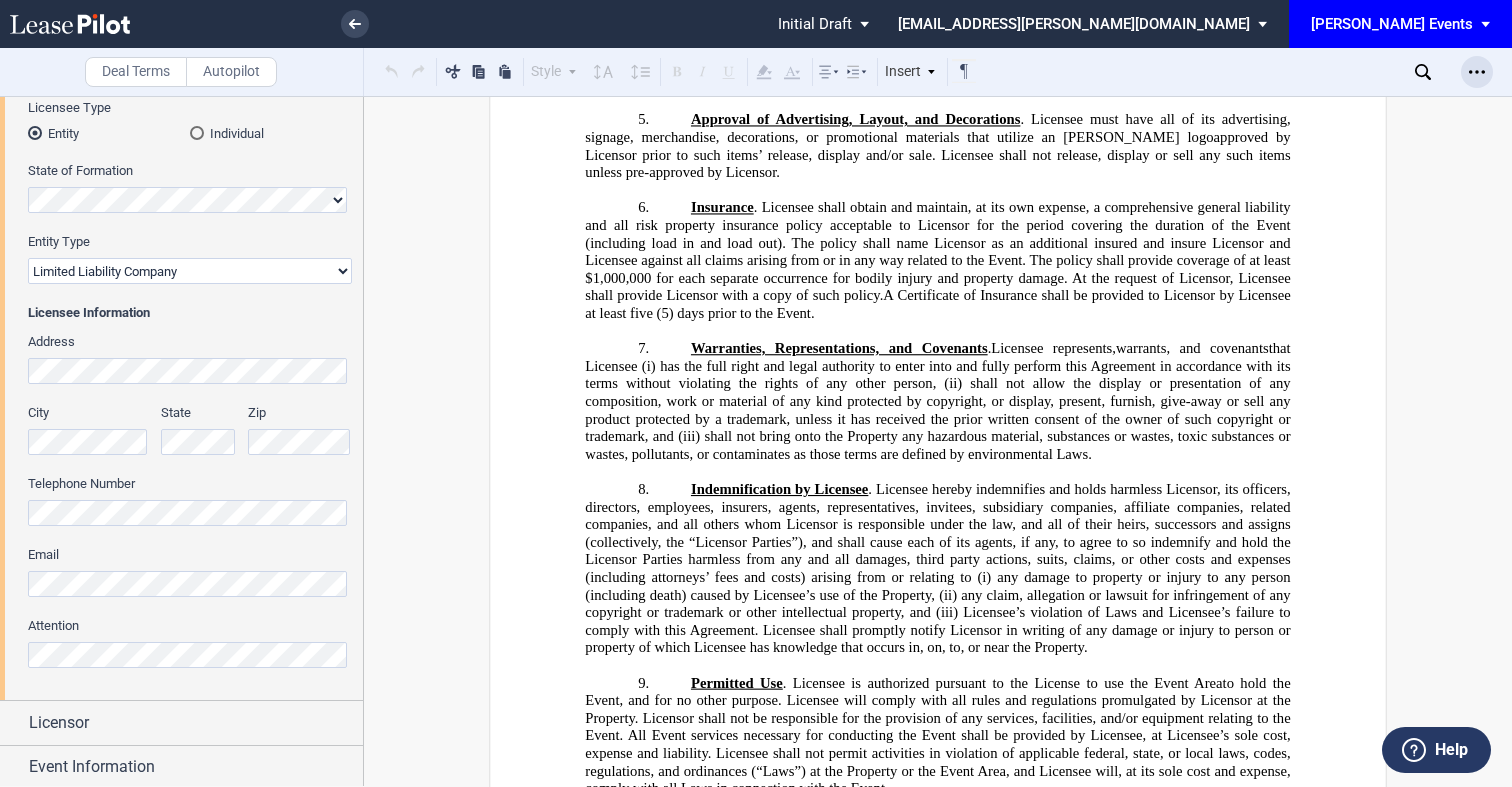 click 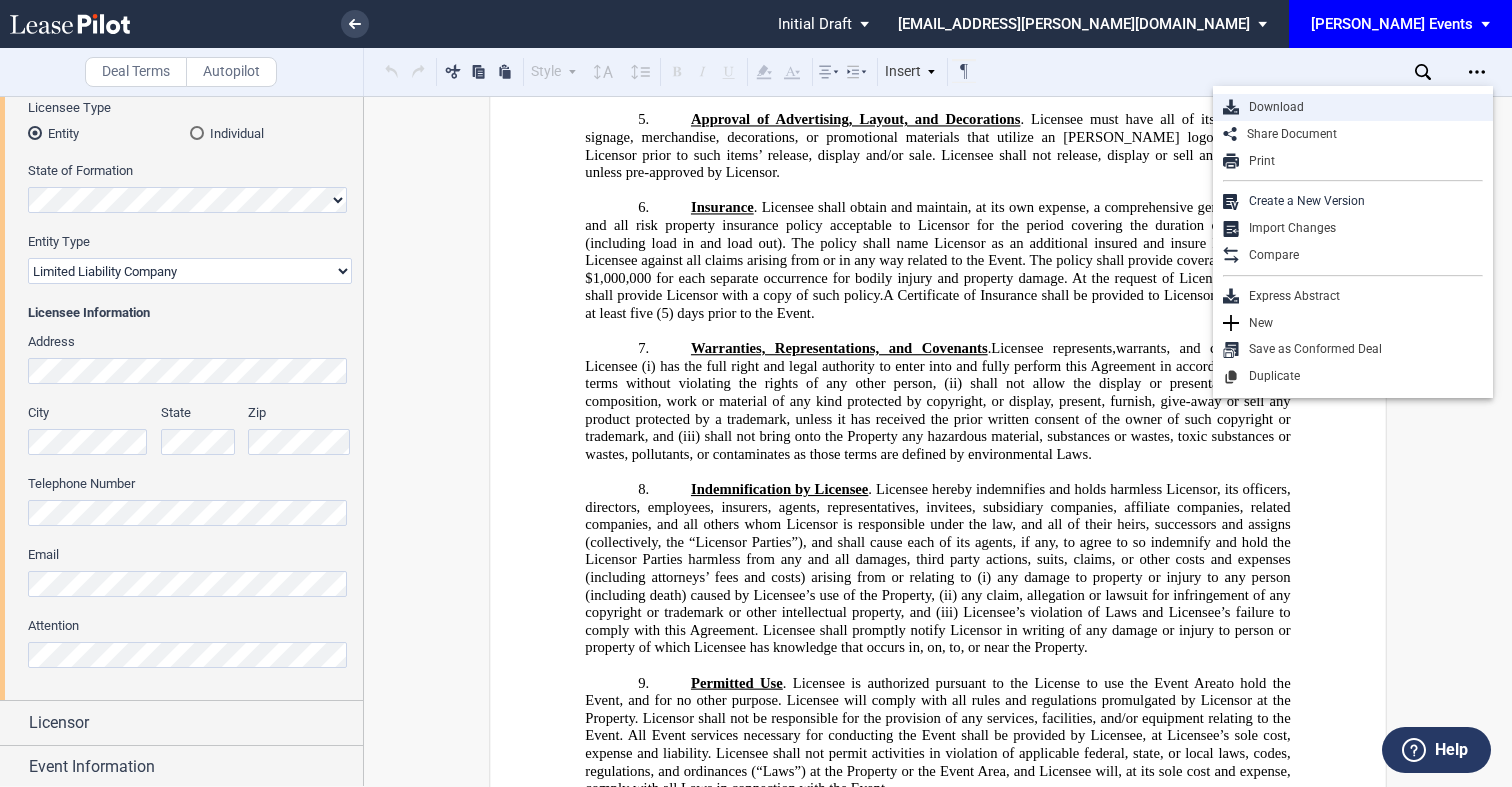 click on "Download" at bounding box center [1361, 107] 